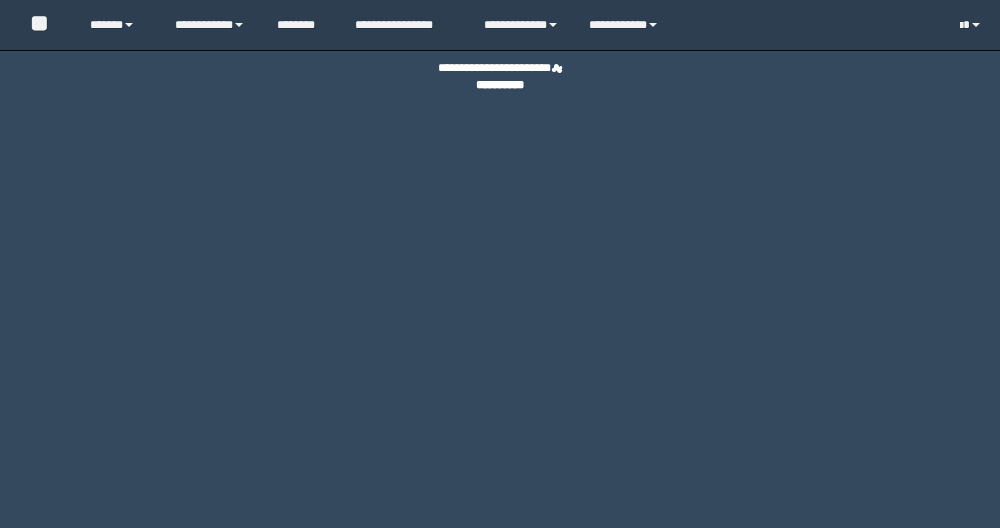 scroll, scrollTop: 0, scrollLeft: 0, axis: both 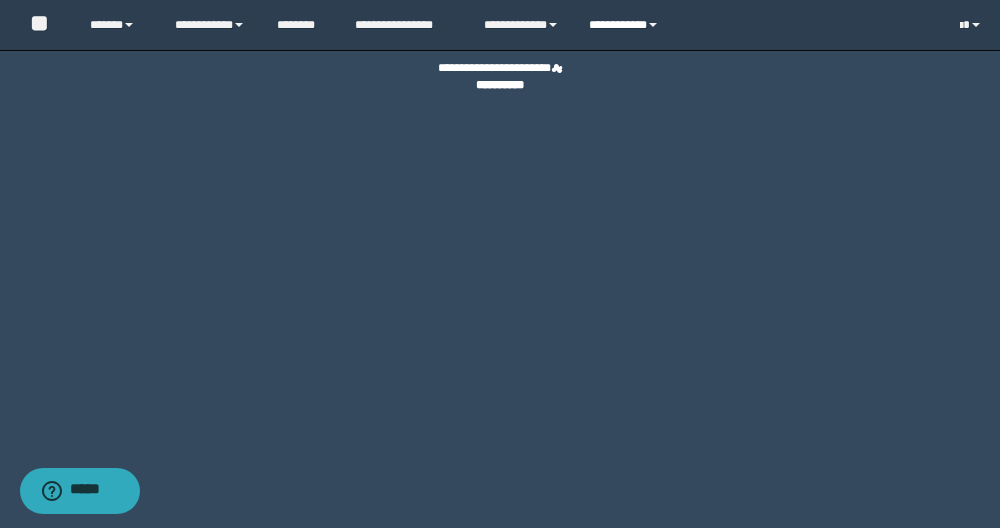 click on "**********" at bounding box center [626, 25] 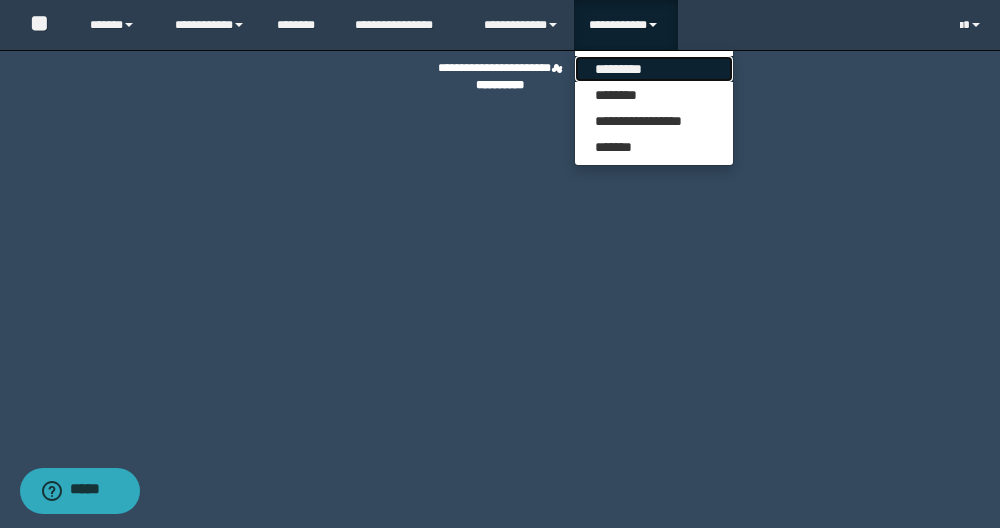 click on "*********" at bounding box center [654, 69] 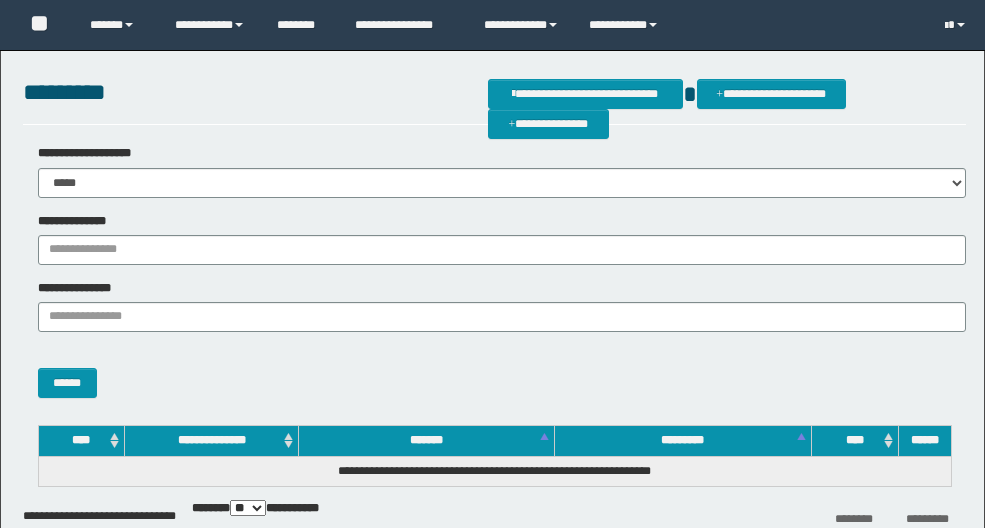 scroll, scrollTop: 0, scrollLeft: 0, axis: both 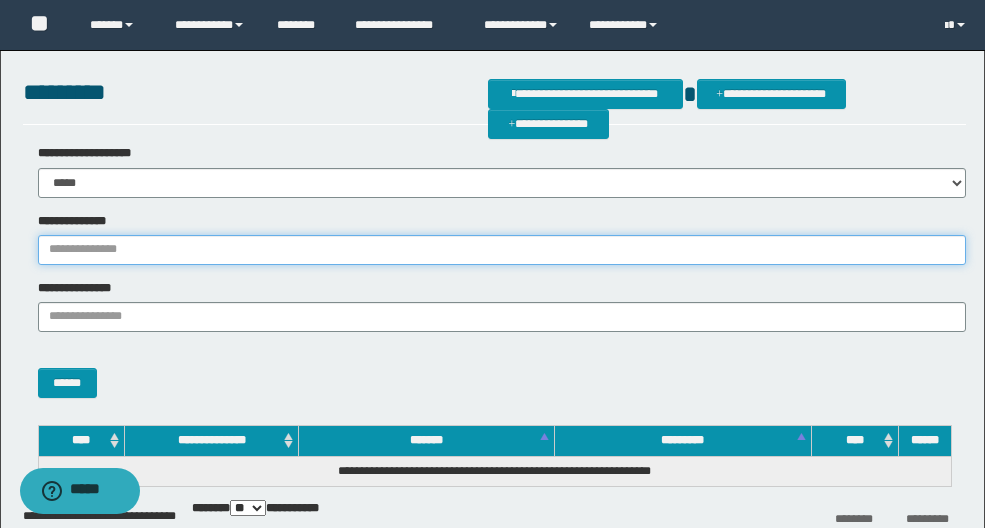click on "**********" at bounding box center (502, 250) 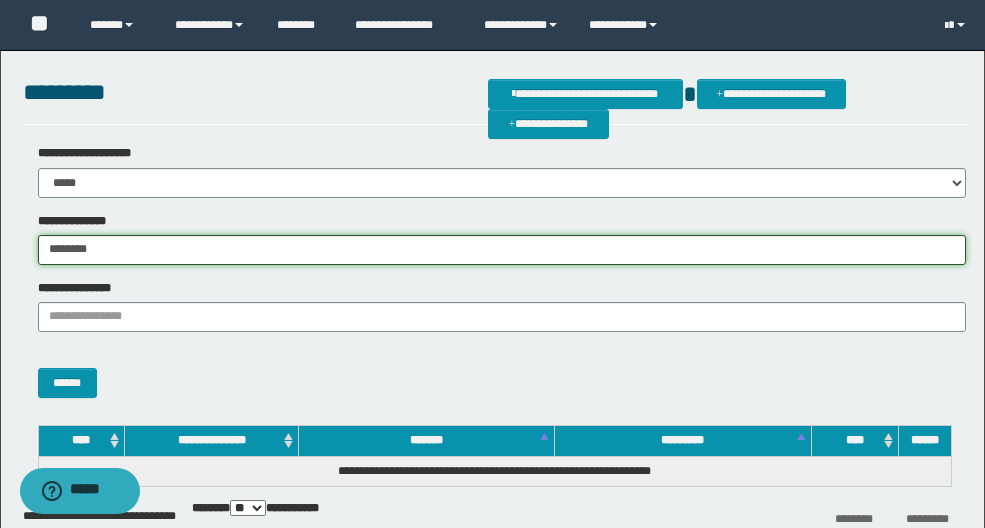 type on "********" 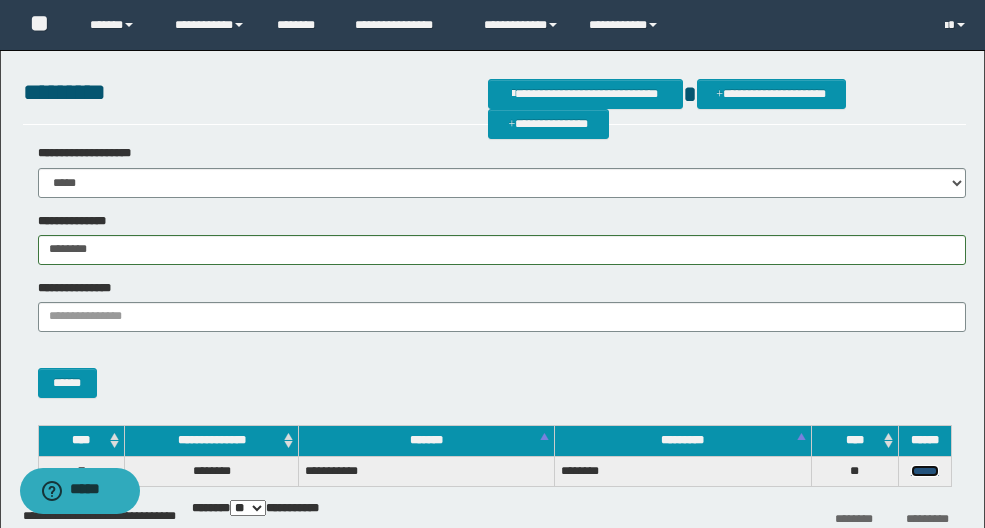 click on "******" at bounding box center (925, 471) 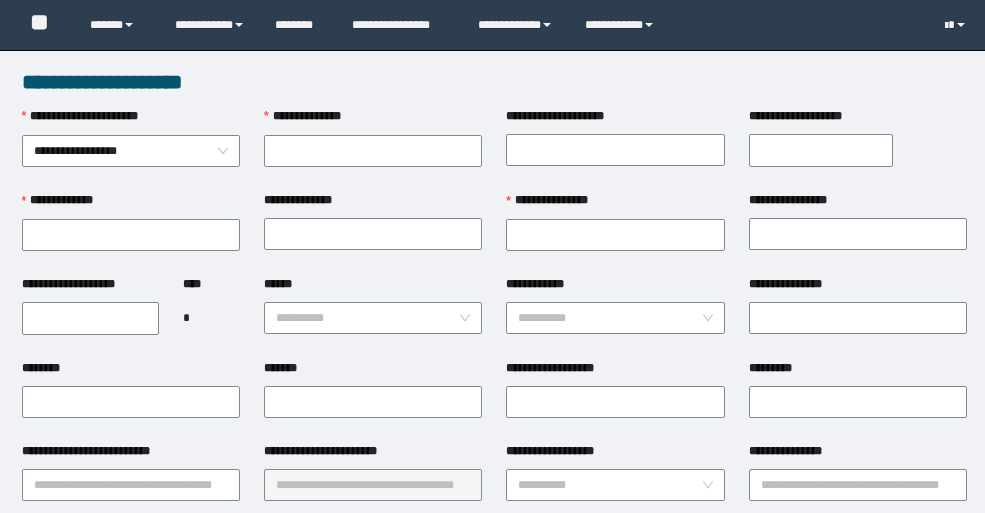 scroll, scrollTop: 0, scrollLeft: 0, axis: both 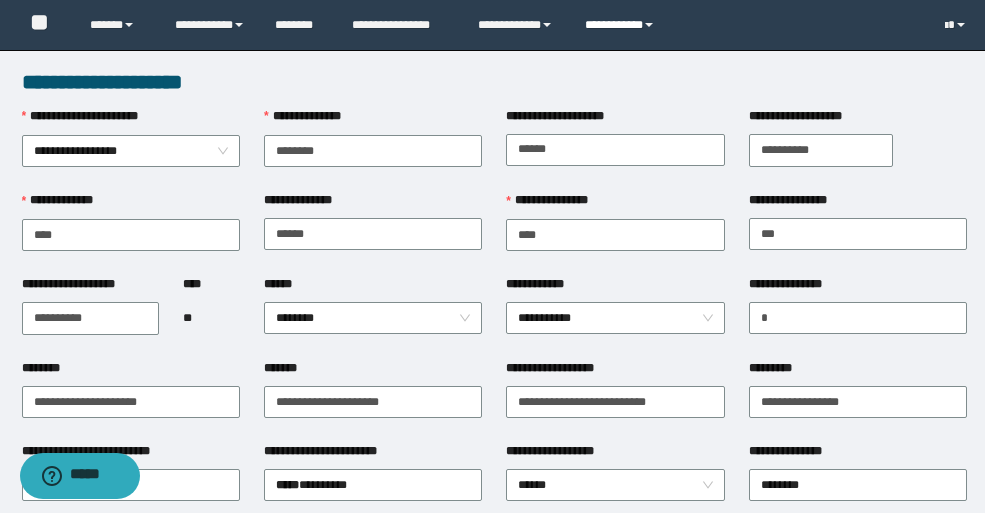 click on "**********" at bounding box center (622, 25) 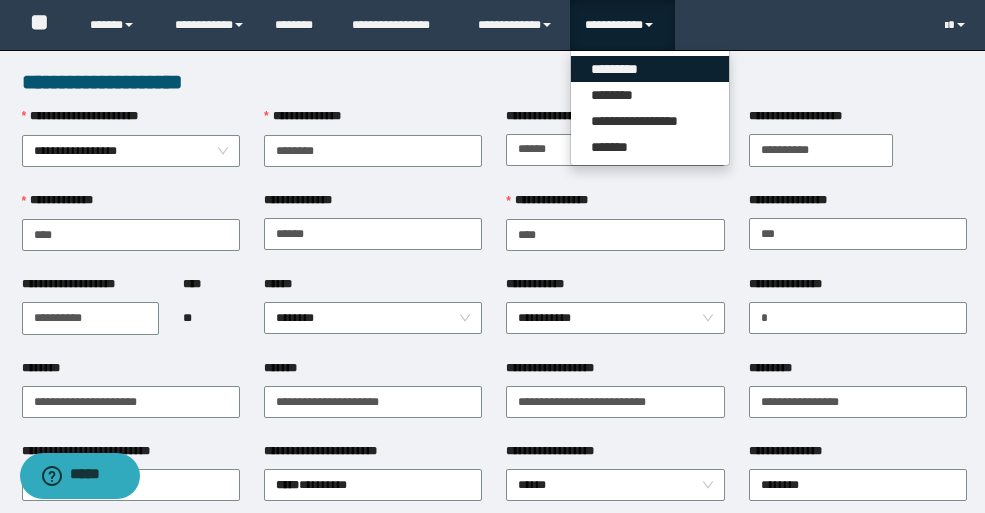 click on "*********" at bounding box center (650, 69) 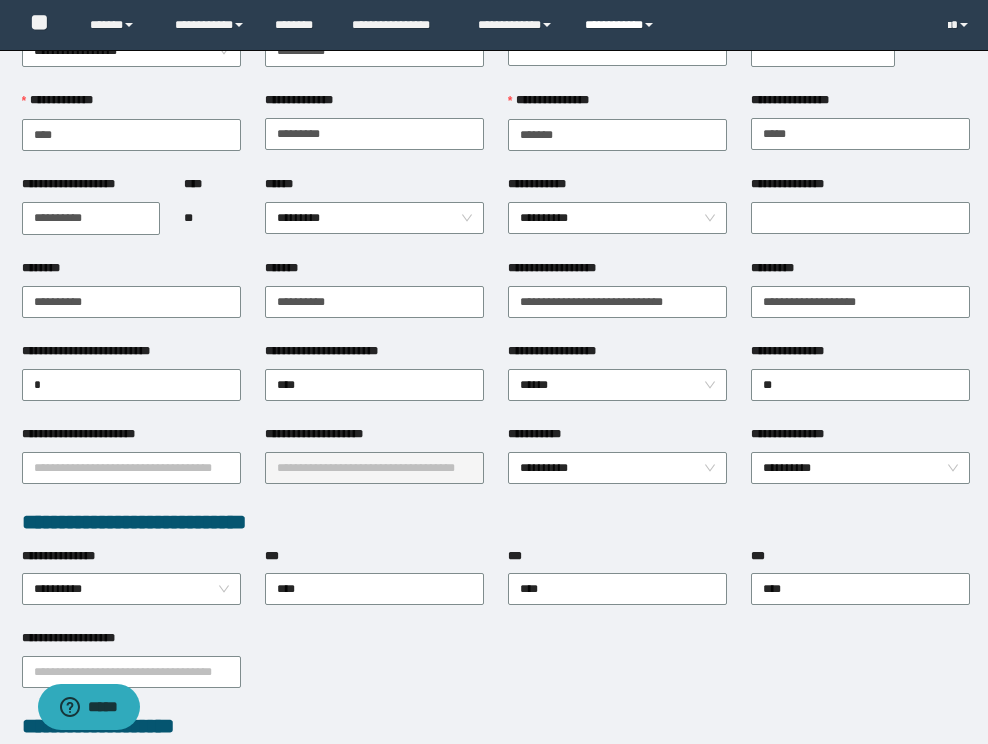 scroll, scrollTop: 100, scrollLeft: 0, axis: vertical 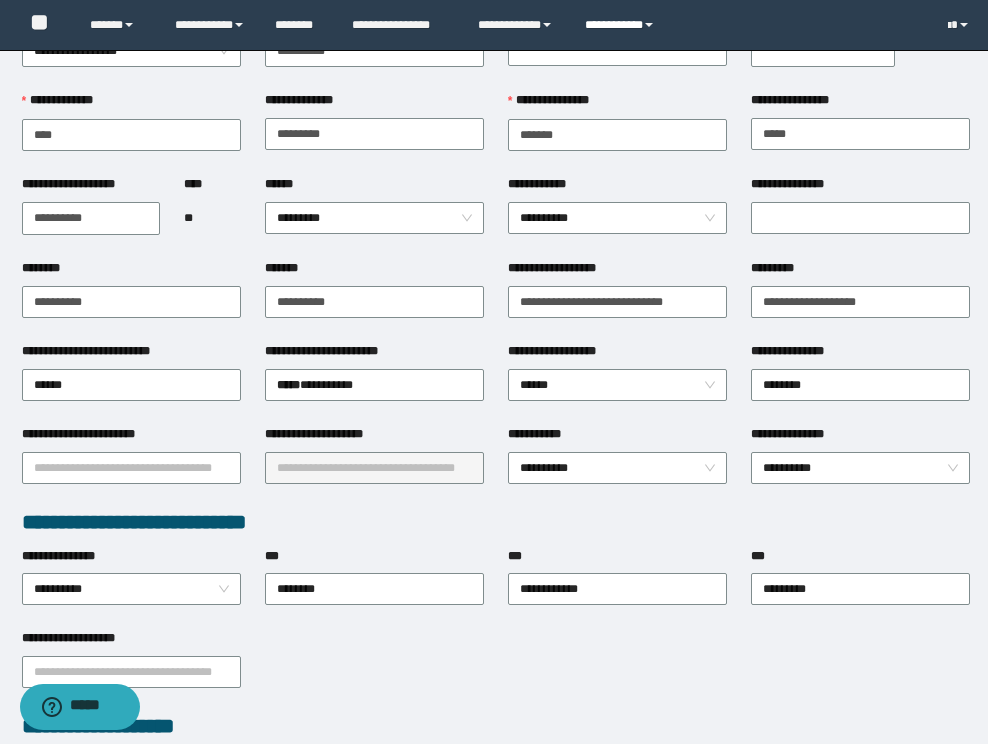 click on "**********" at bounding box center (622, 25) 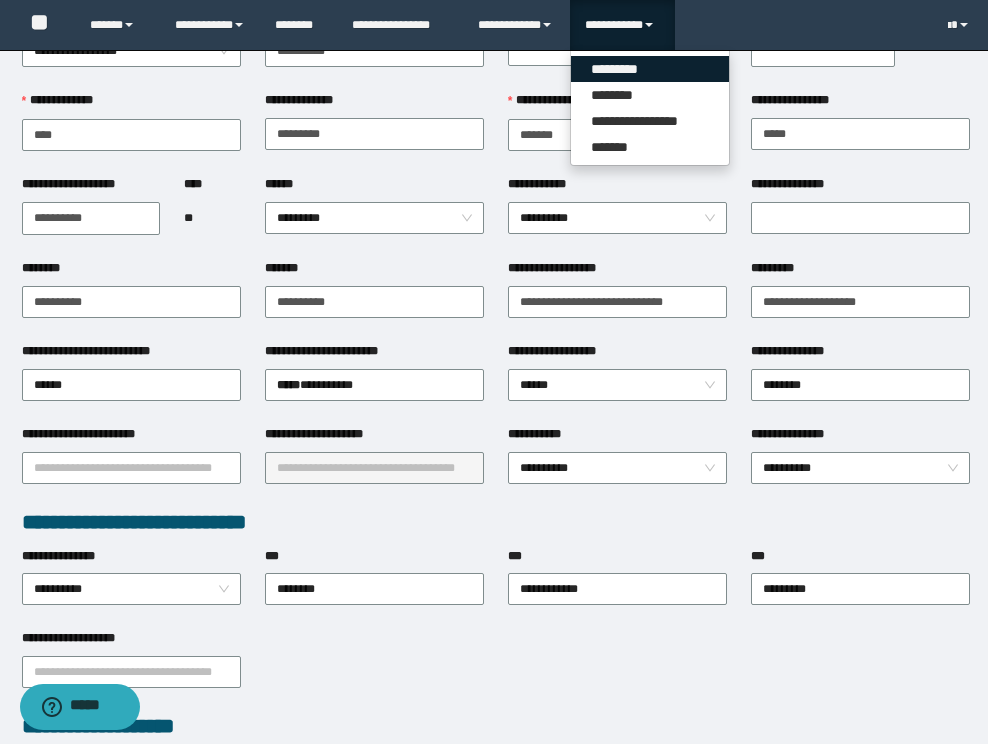 click on "*********" at bounding box center [650, 69] 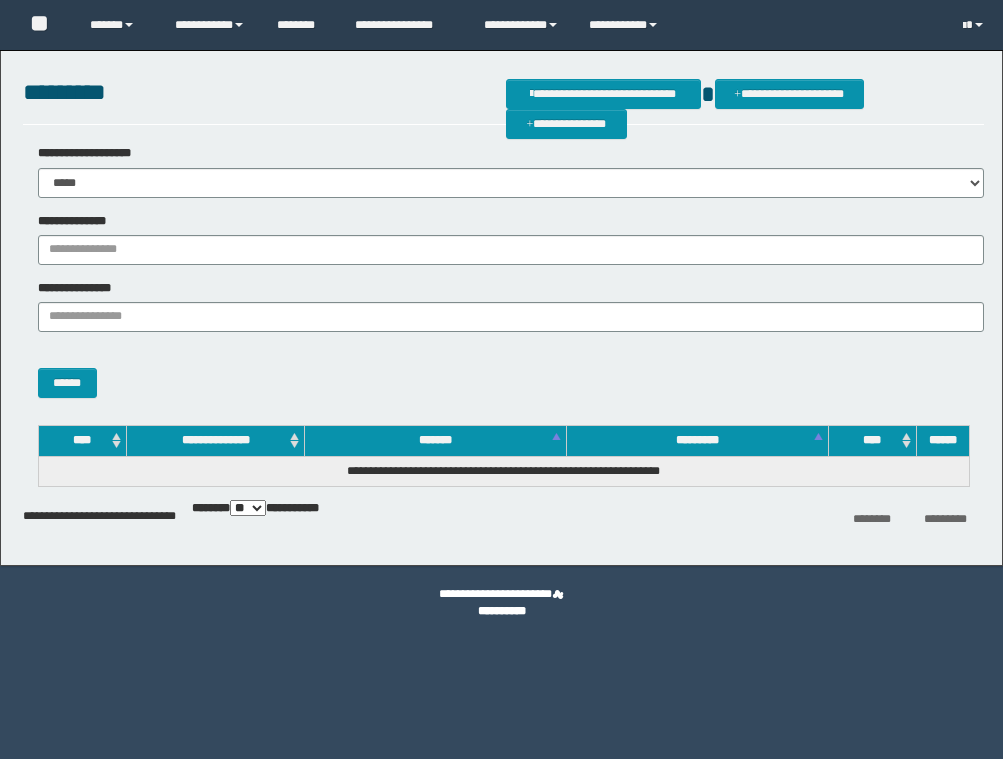 scroll, scrollTop: 0, scrollLeft: 0, axis: both 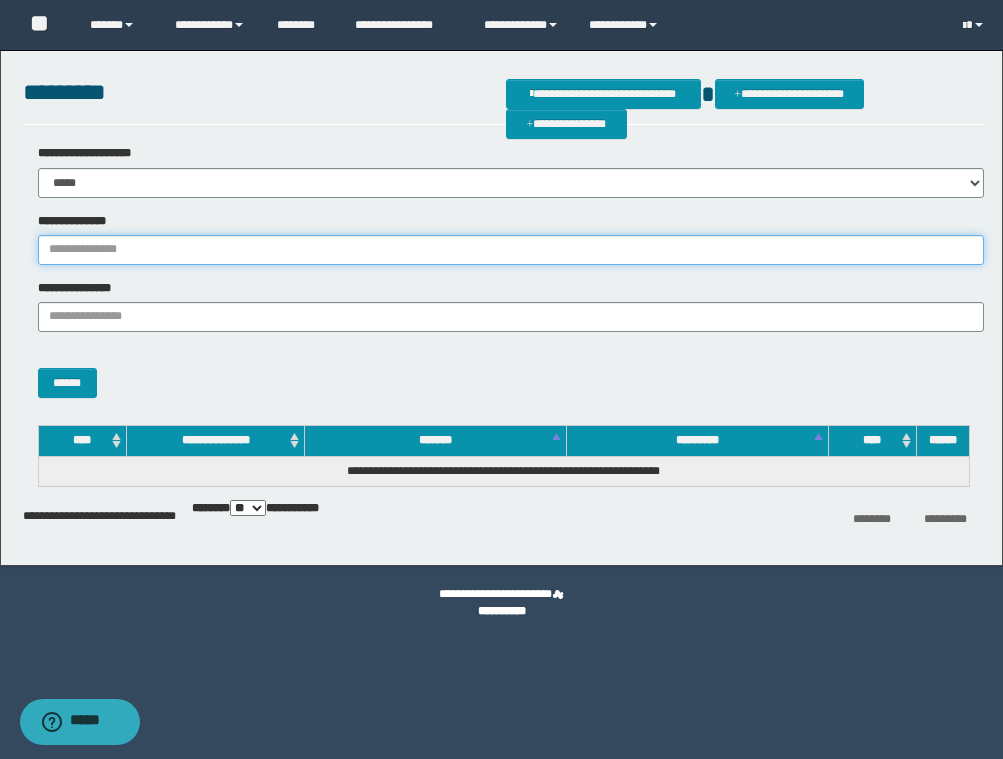 click on "**********" at bounding box center [511, 250] 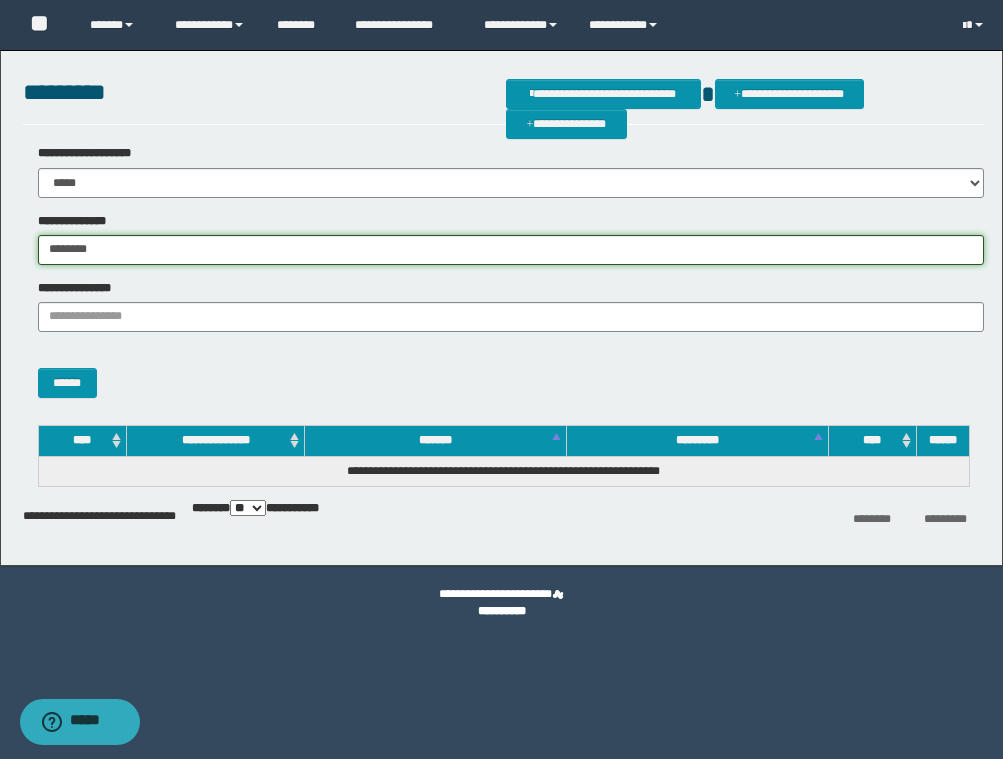 type on "********" 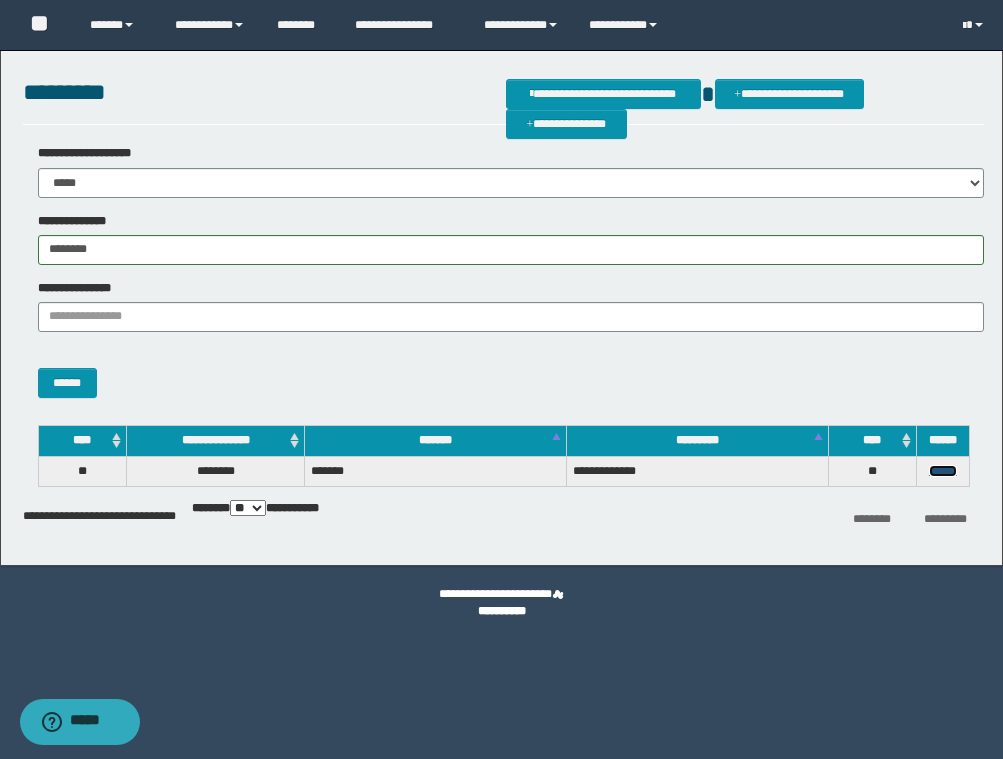 click on "******" at bounding box center (943, 471) 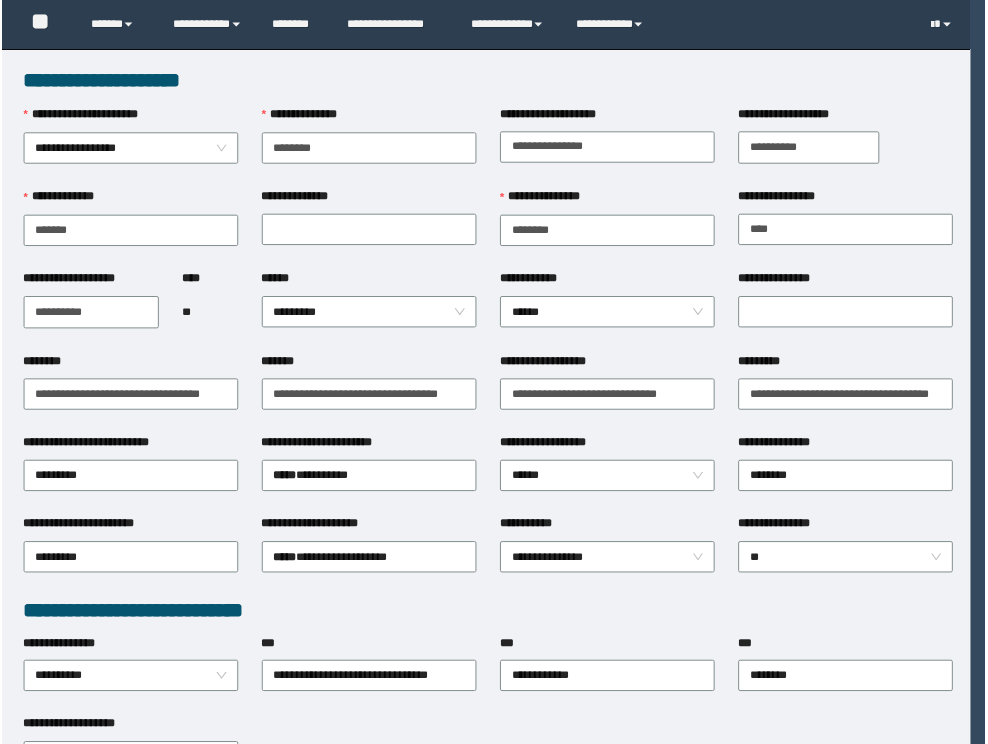 scroll, scrollTop: 0, scrollLeft: 0, axis: both 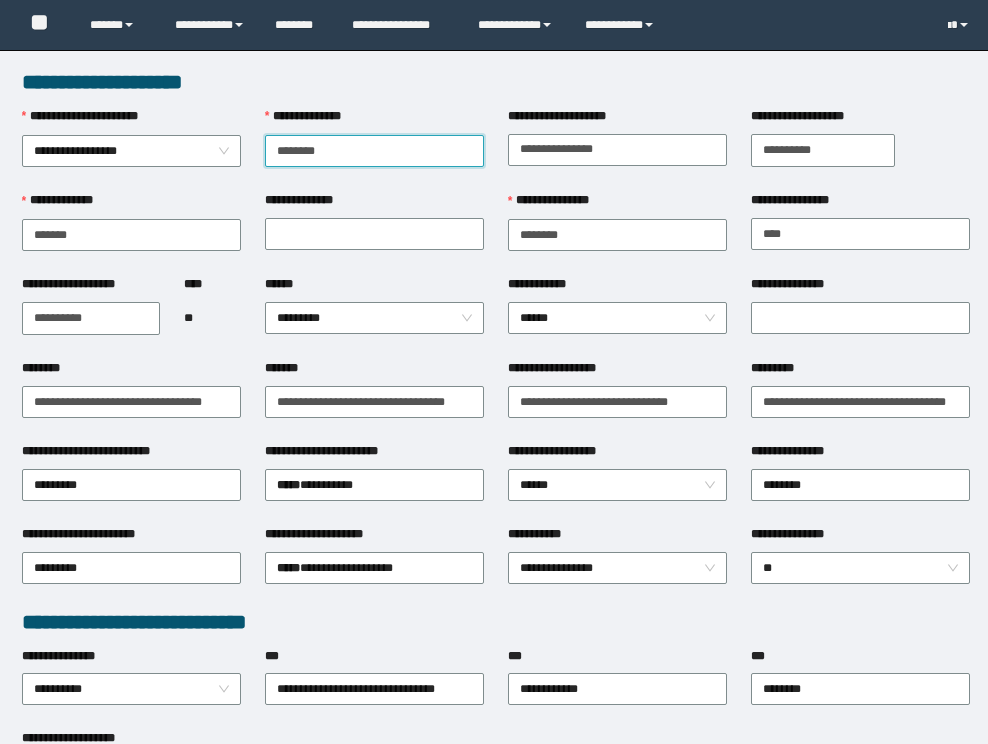 type on "********" 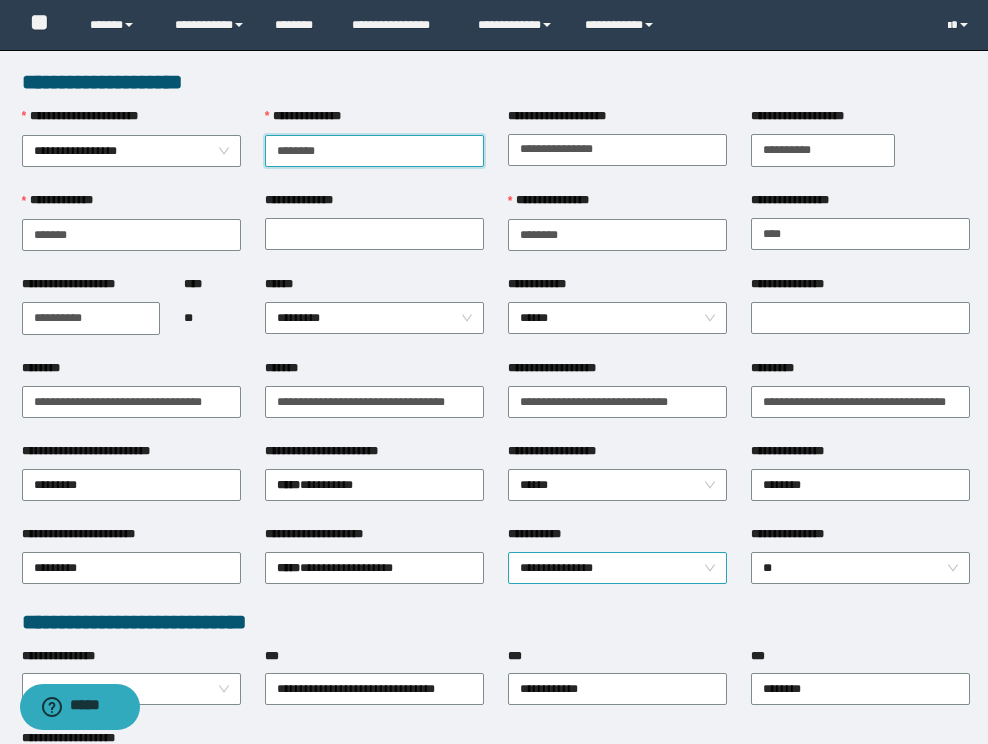 scroll, scrollTop: 0, scrollLeft: 0, axis: both 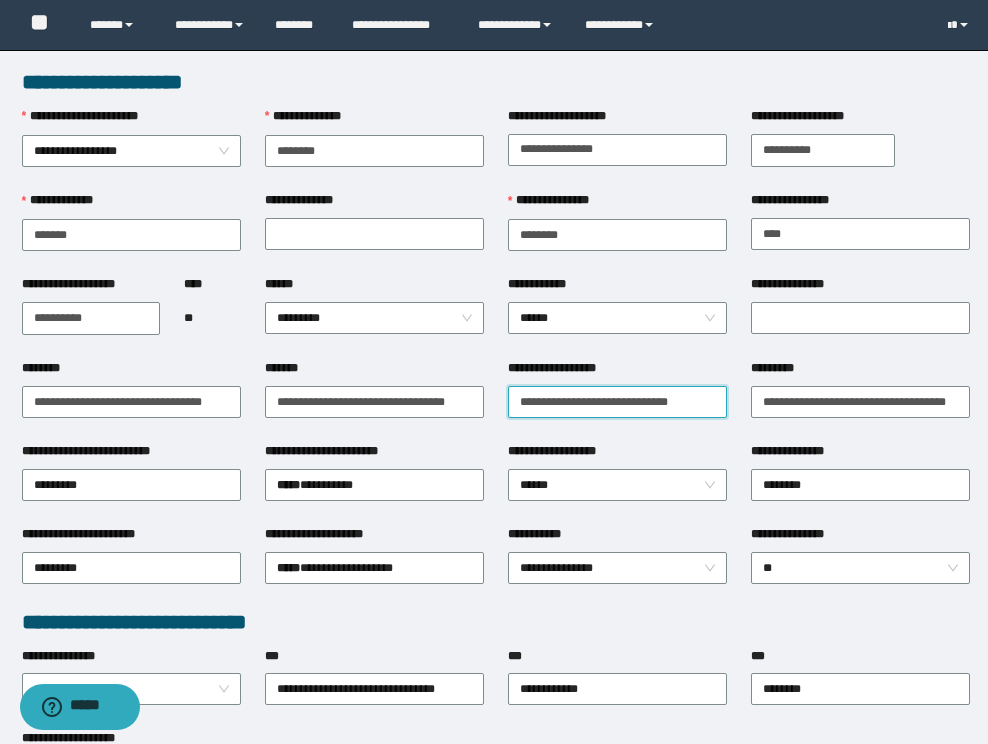 drag, startPoint x: 715, startPoint y: 402, endPoint x: 109, endPoint y: 383, distance: 606.2978 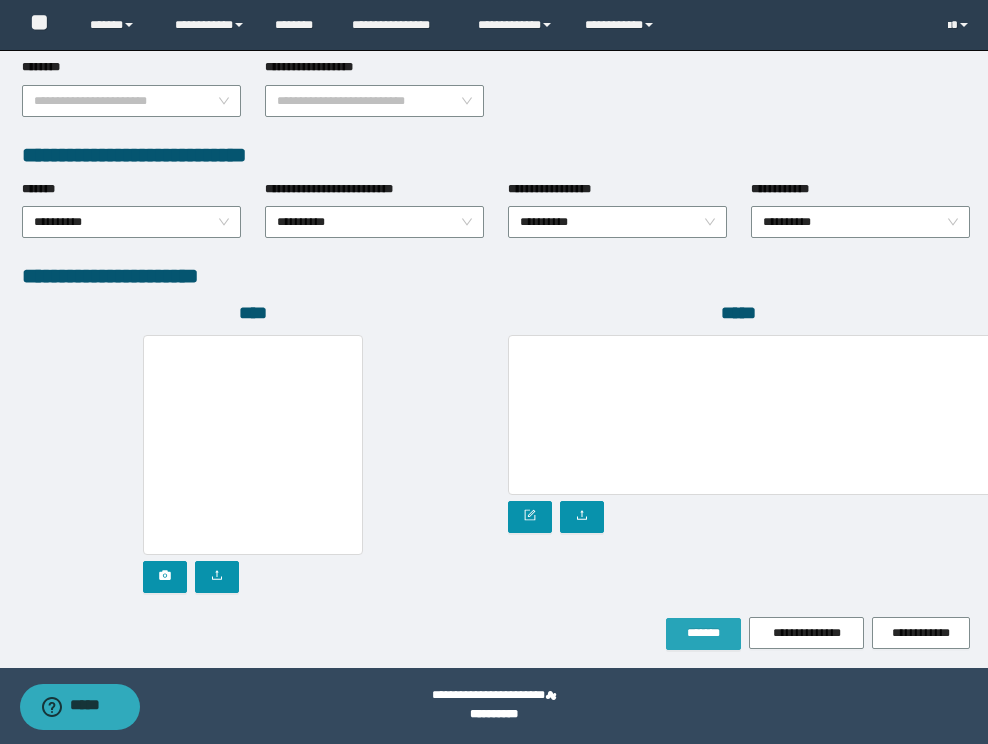 type on "**********" 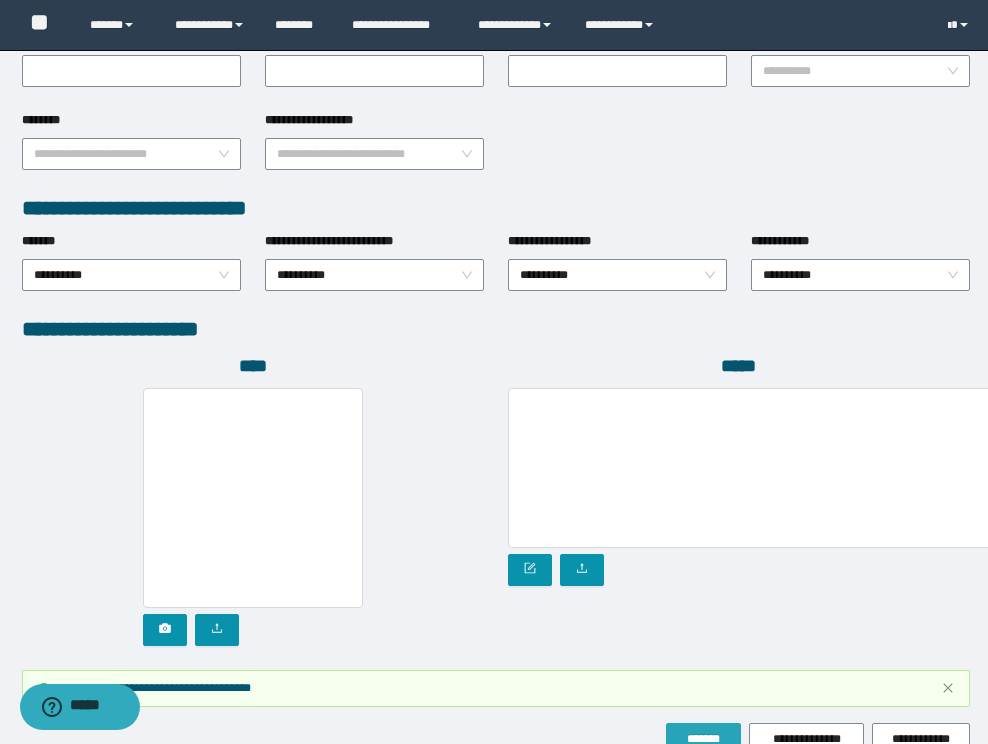 scroll, scrollTop: 1012, scrollLeft: 0, axis: vertical 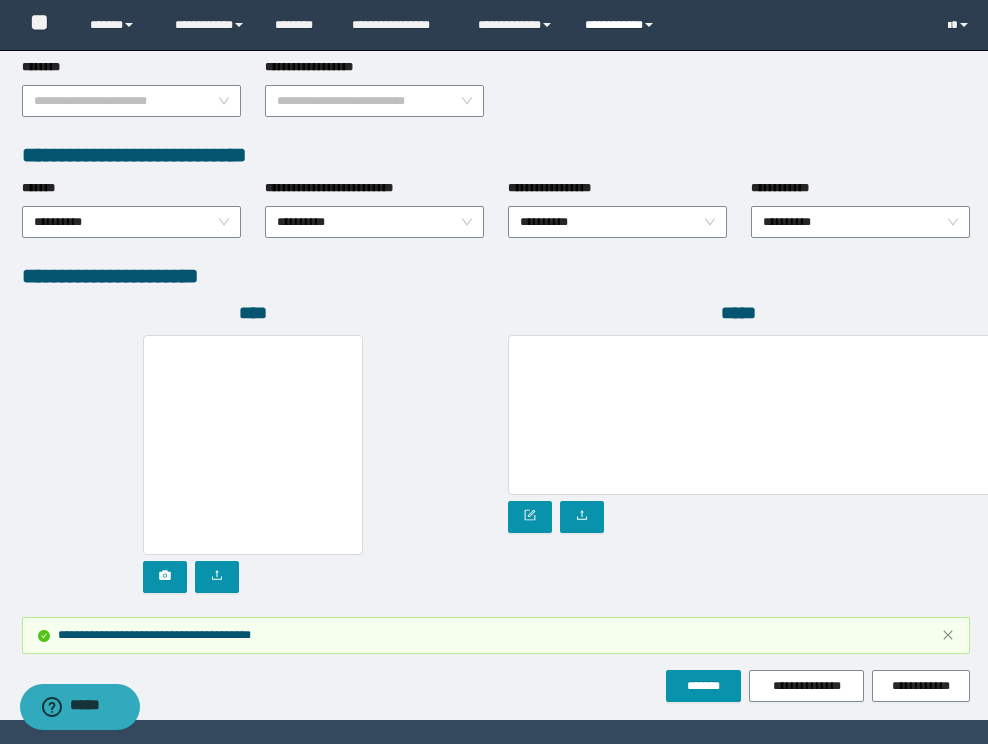 click on "**********" at bounding box center (622, 25) 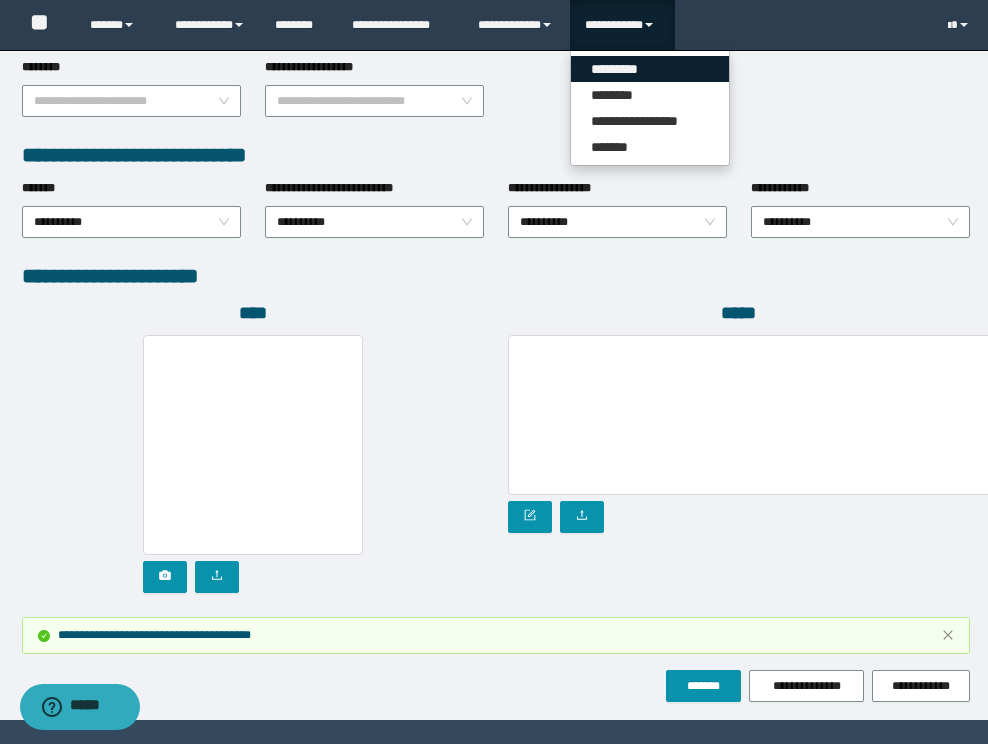 click on "*********" at bounding box center [650, 69] 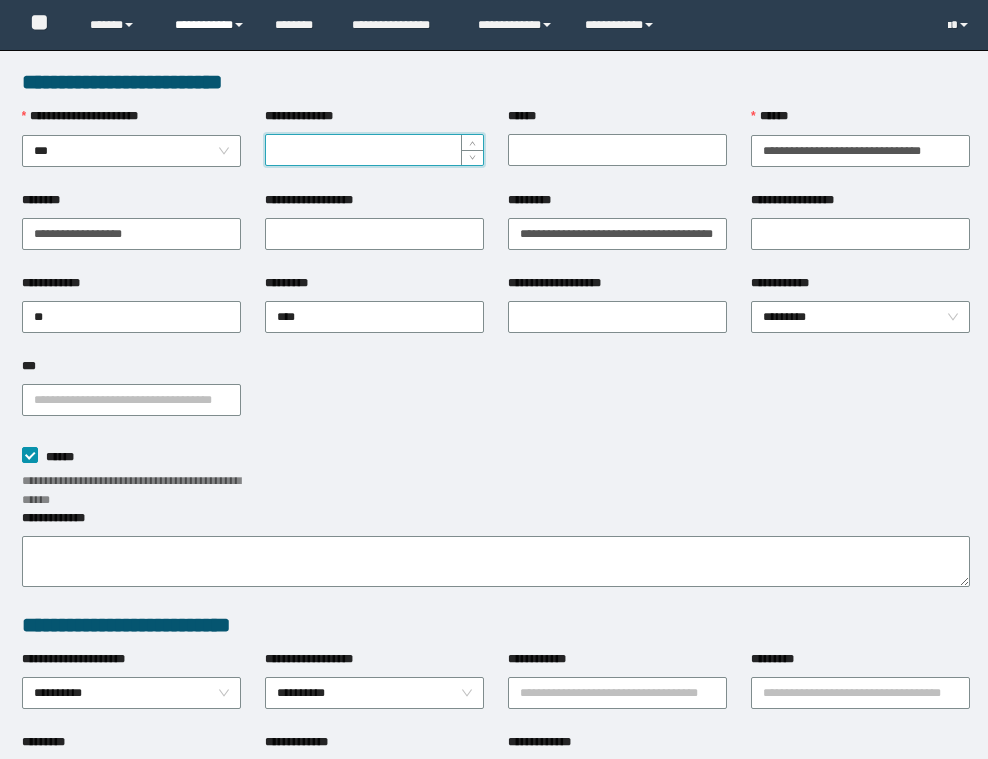 scroll, scrollTop: 0, scrollLeft: 0, axis: both 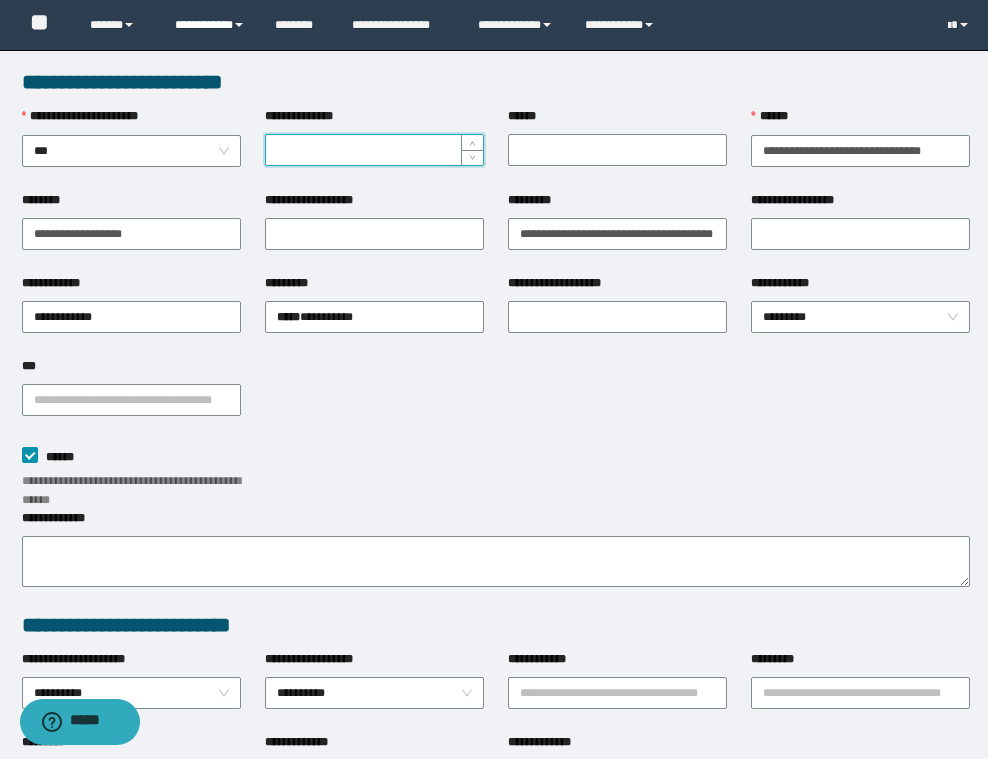 click on "**********" at bounding box center (210, 25) 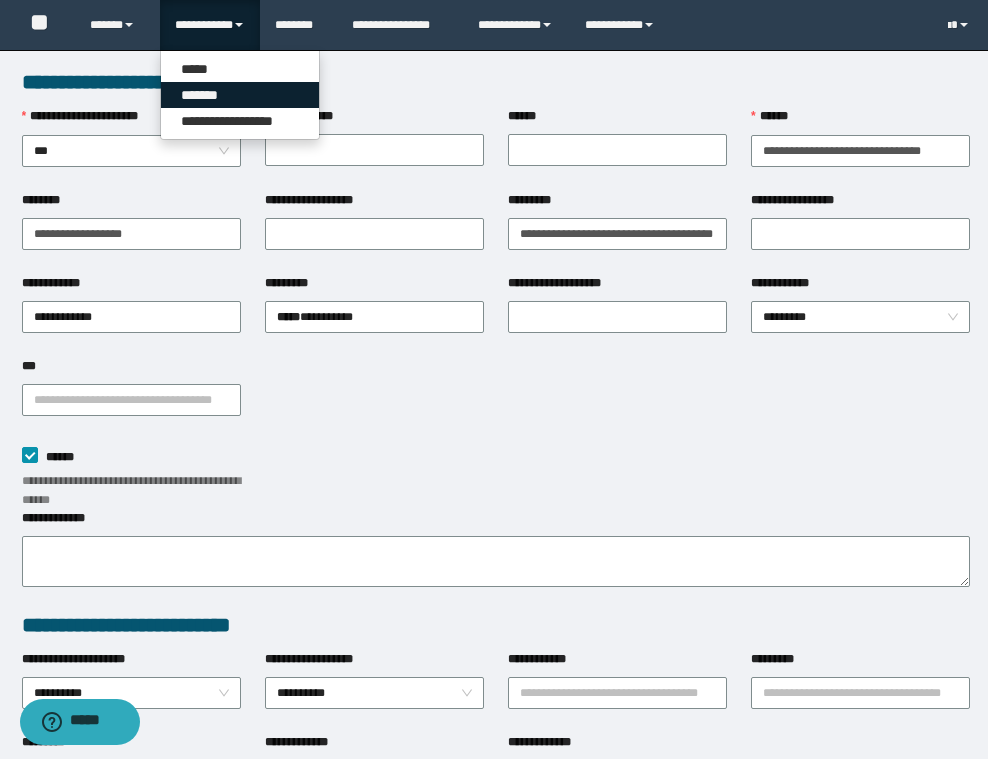 click on "*******" at bounding box center (240, 95) 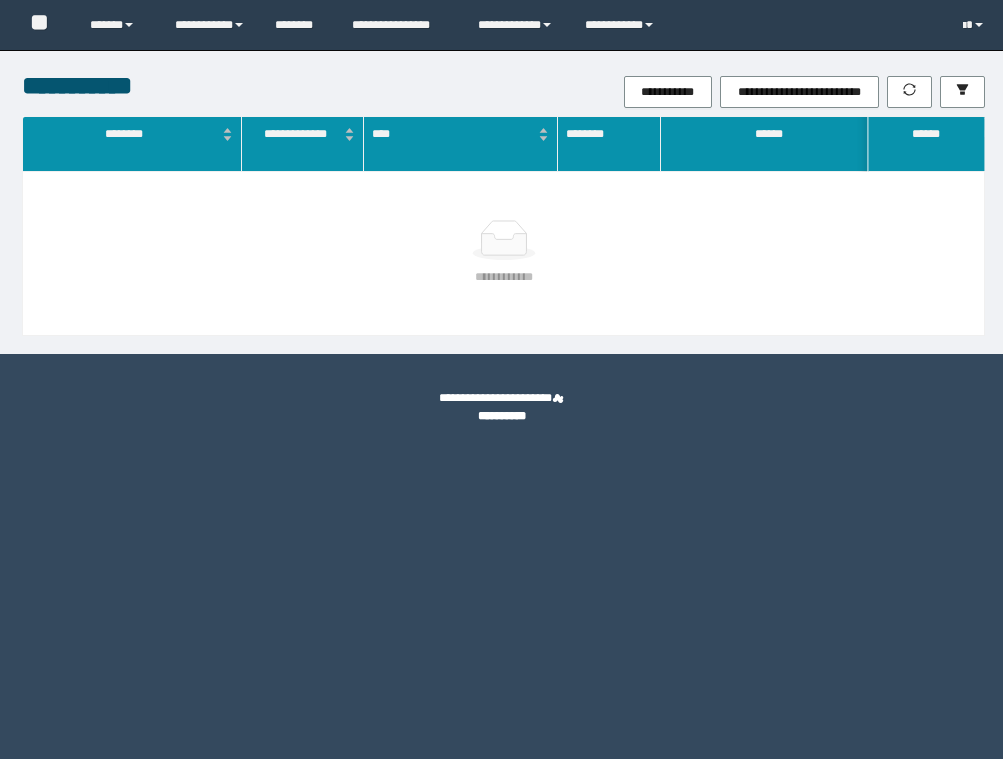 scroll, scrollTop: 0, scrollLeft: 0, axis: both 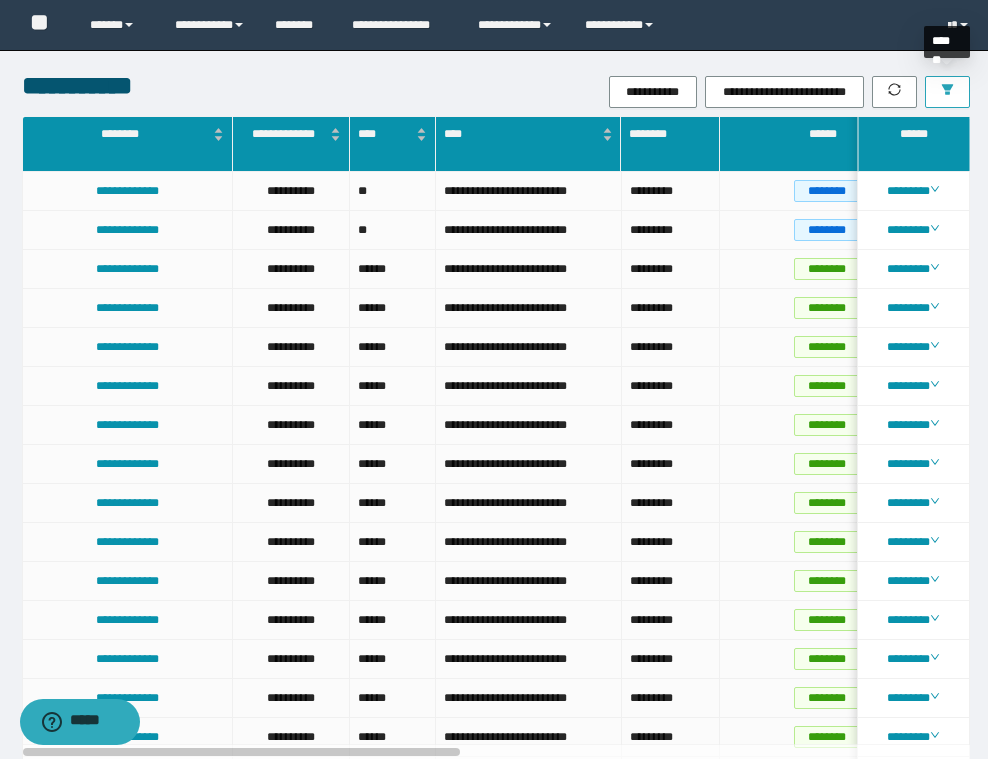 click 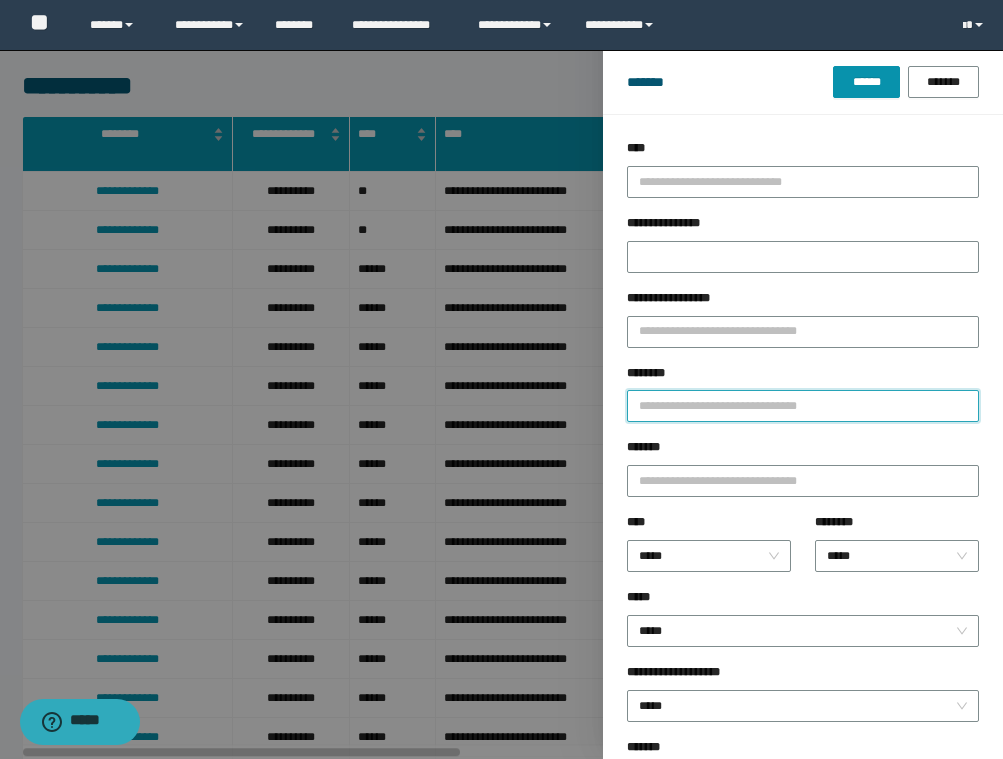click on "********" at bounding box center [803, 406] 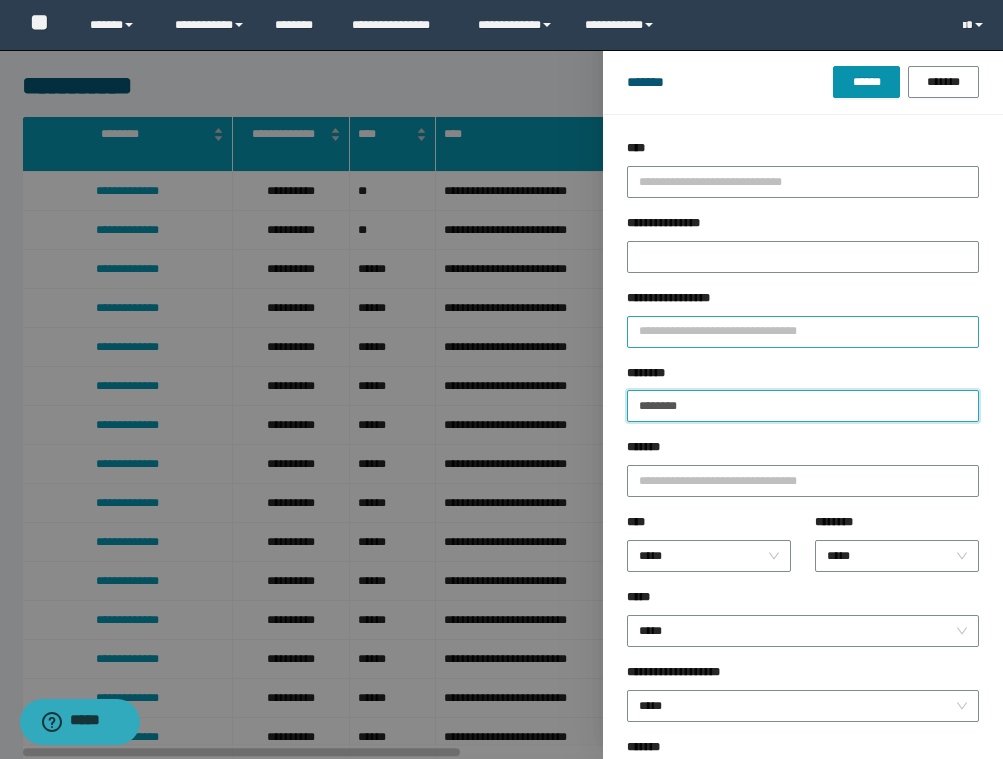type on "********" 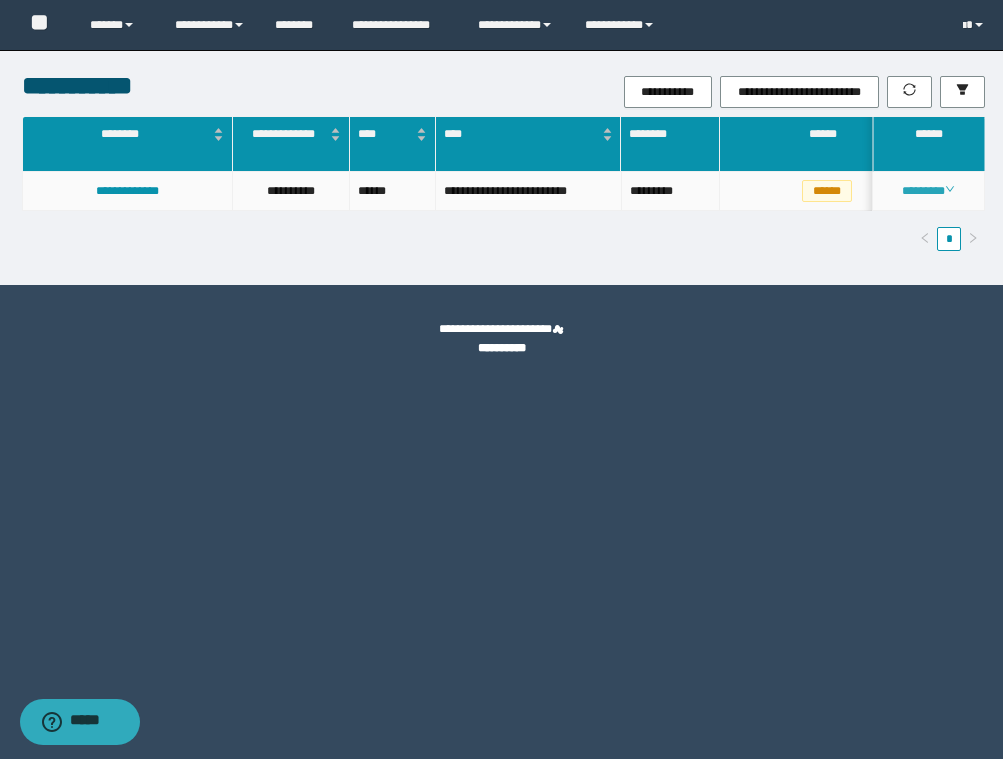 click on "********" at bounding box center [928, 191] 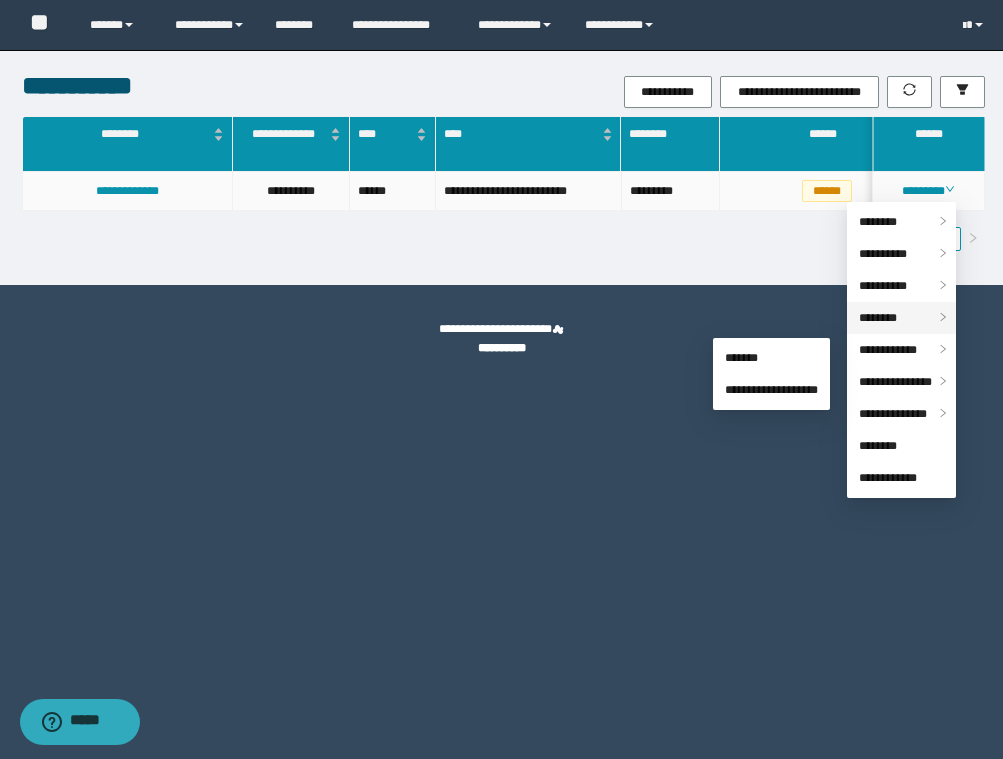 click on "********" at bounding box center (878, 318) 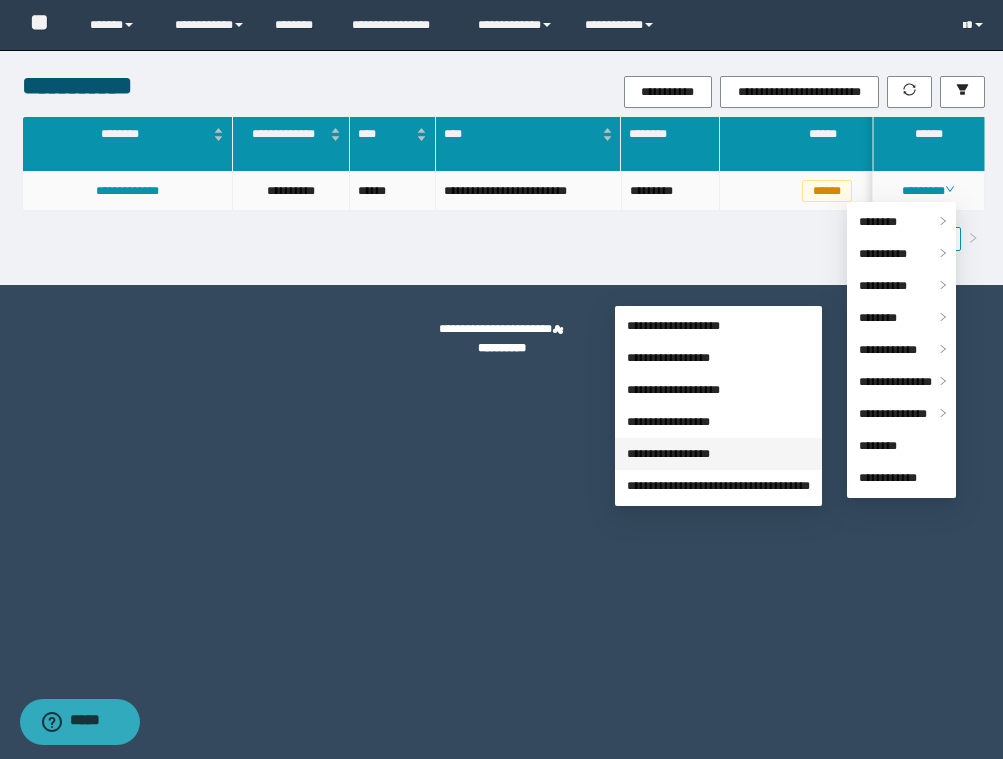 click on "**********" at bounding box center (668, 454) 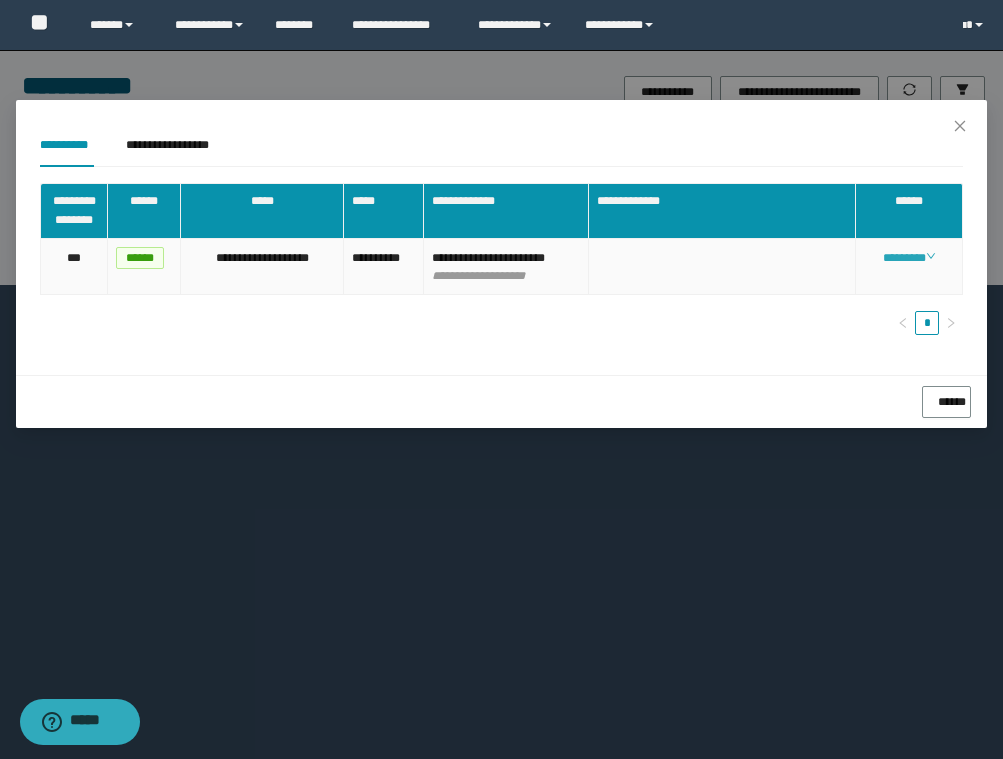 click on "********" at bounding box center (909, 258) 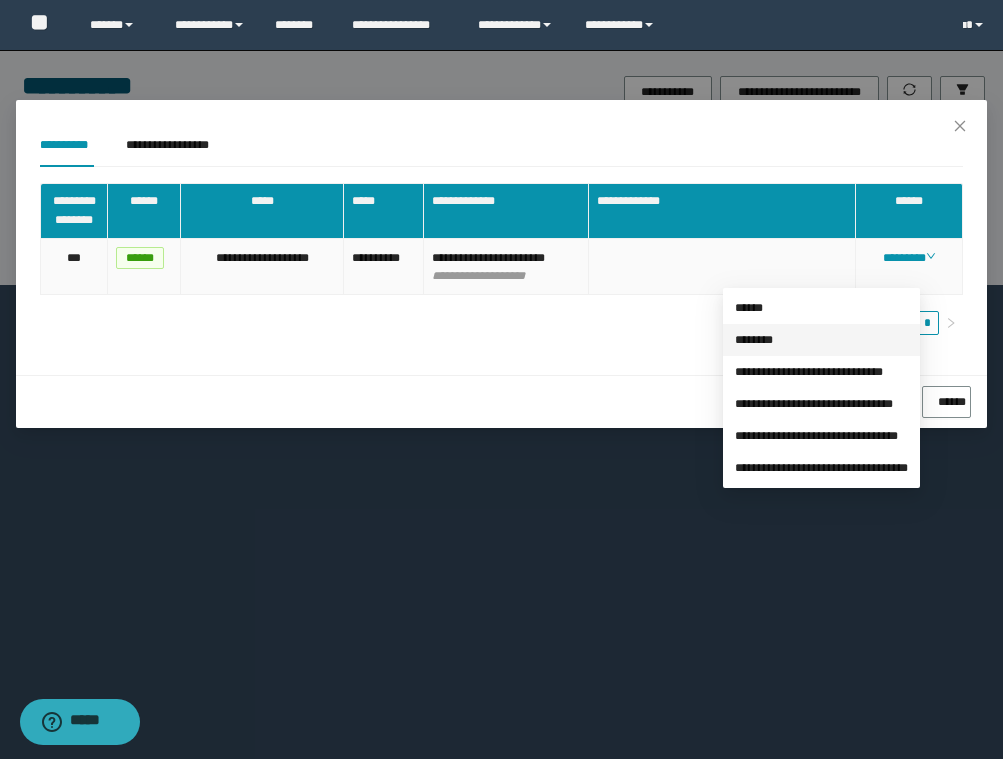 click on "********" at bounding box center (754, 340) 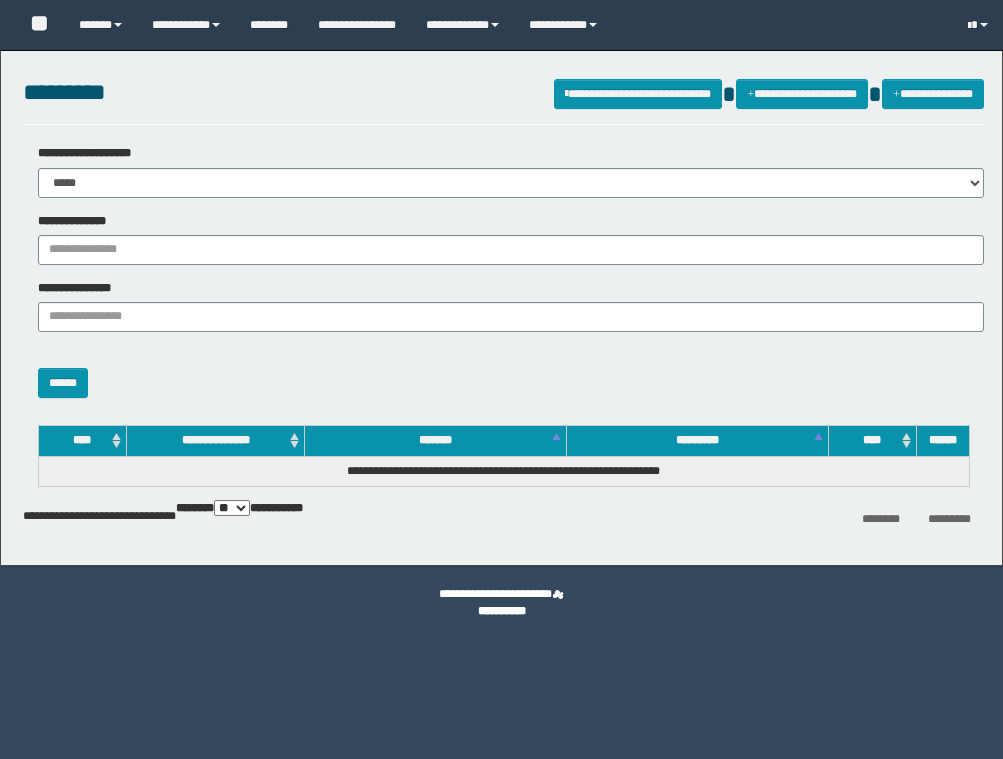 scroll, scrollTop: 0, scrollLeft: 0, axis: both 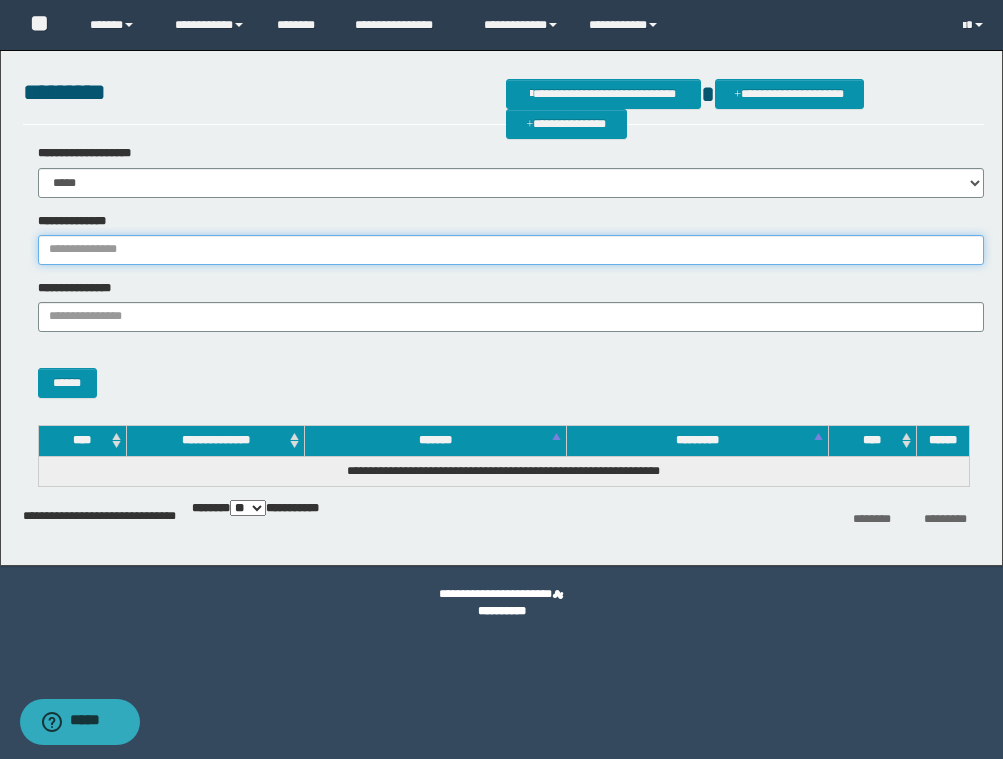 click on "**********" at bounding box center (511, 250) 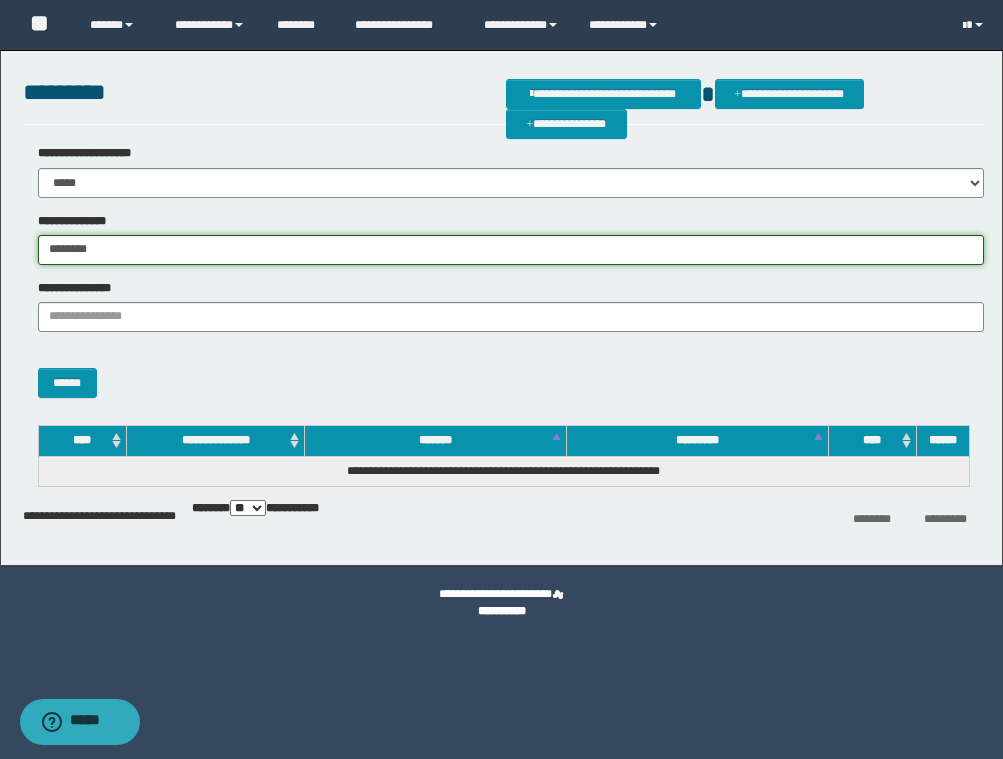 type on "********" 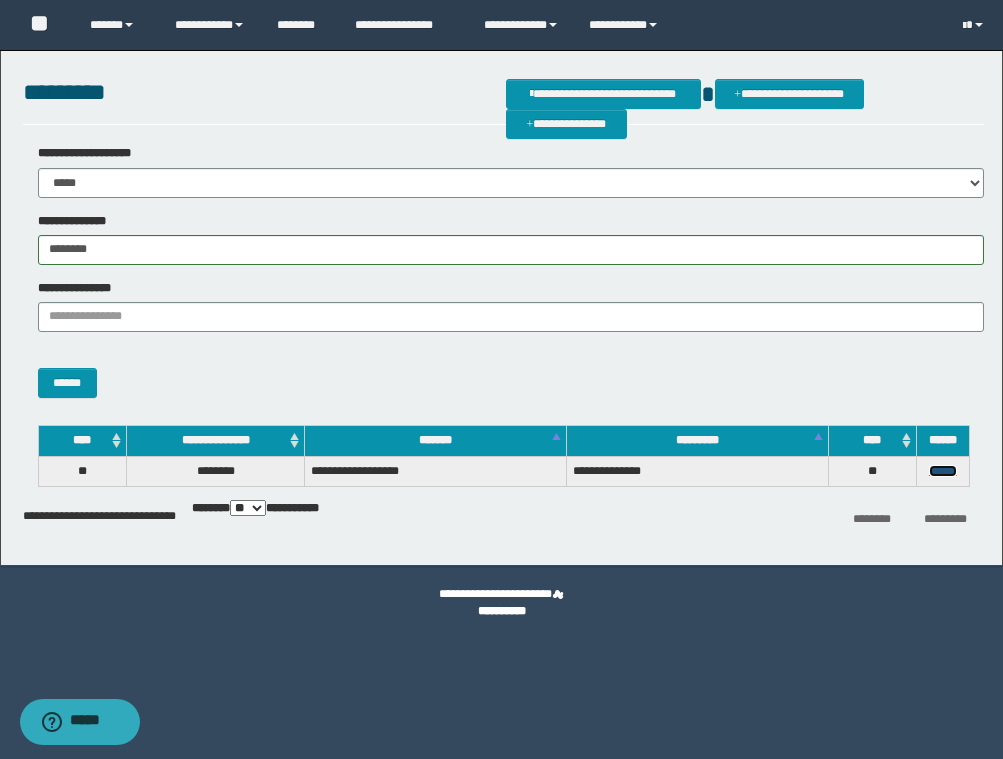 click on "******" at bounding box center (943, 471) 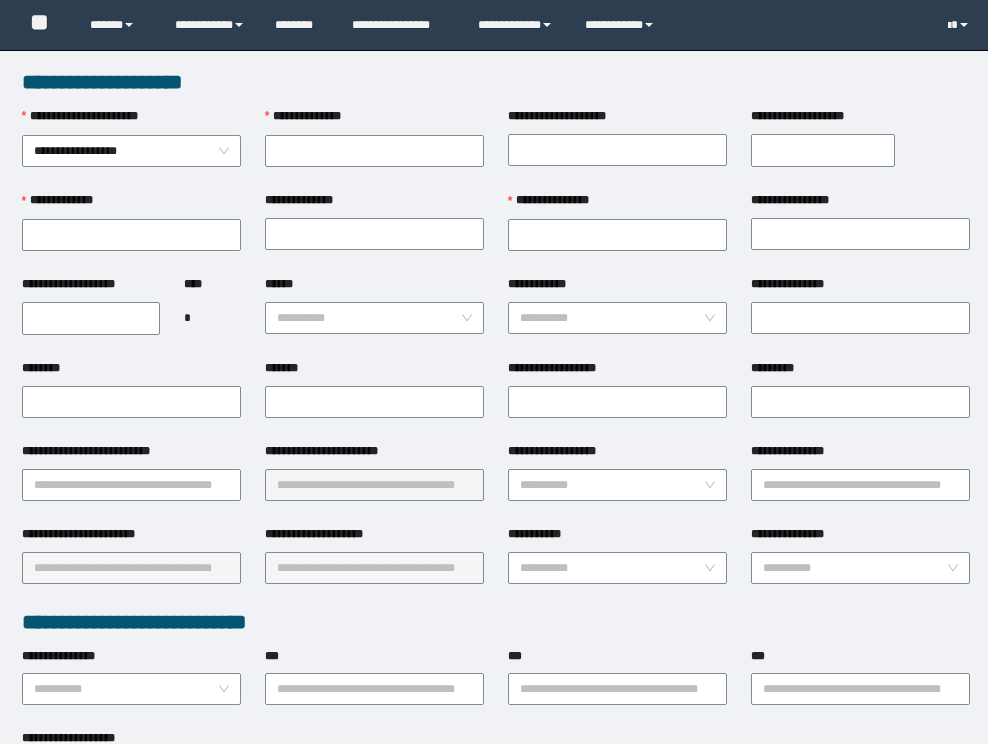 scroll, scrollTop: 0, scrollLeft: 0, axis: both 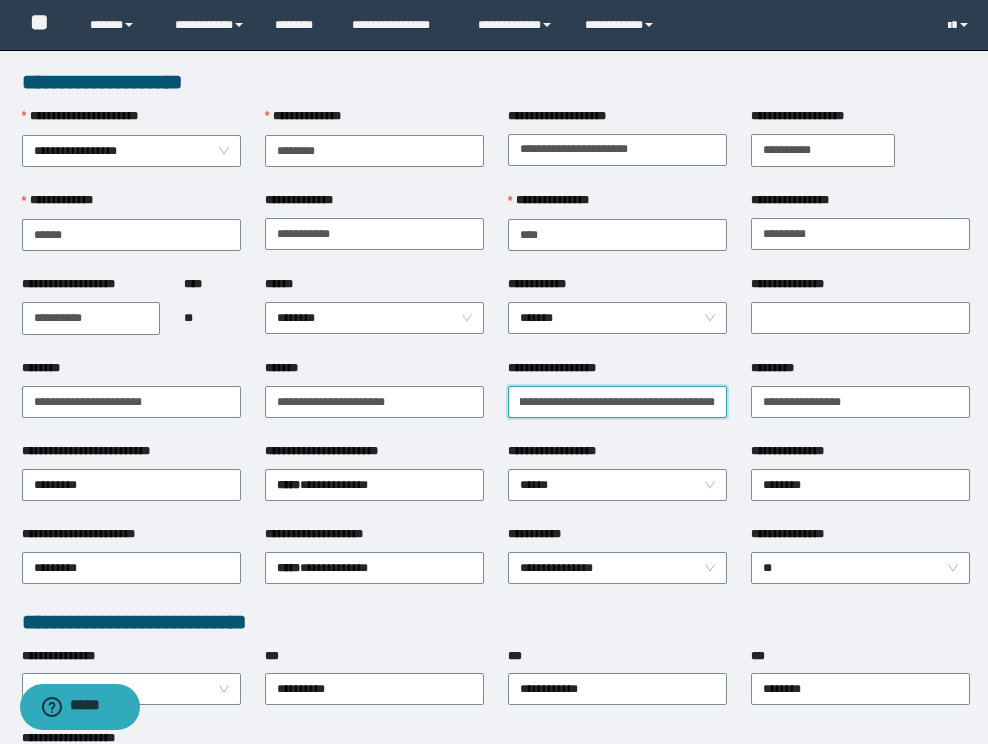 drag, startPoint x: 696, startPoint y: 399, endPoint x: 726, endPoint y: 399, distance: 30 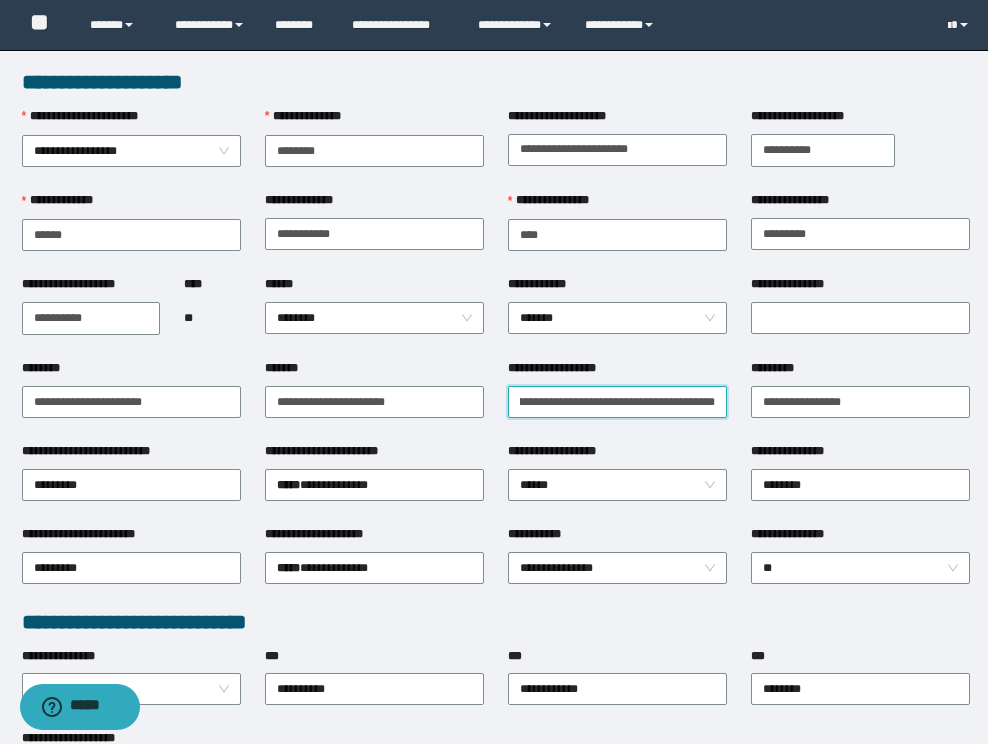 scroll, scrollTop: 0, scrollLeft: 90, axis: horizontal 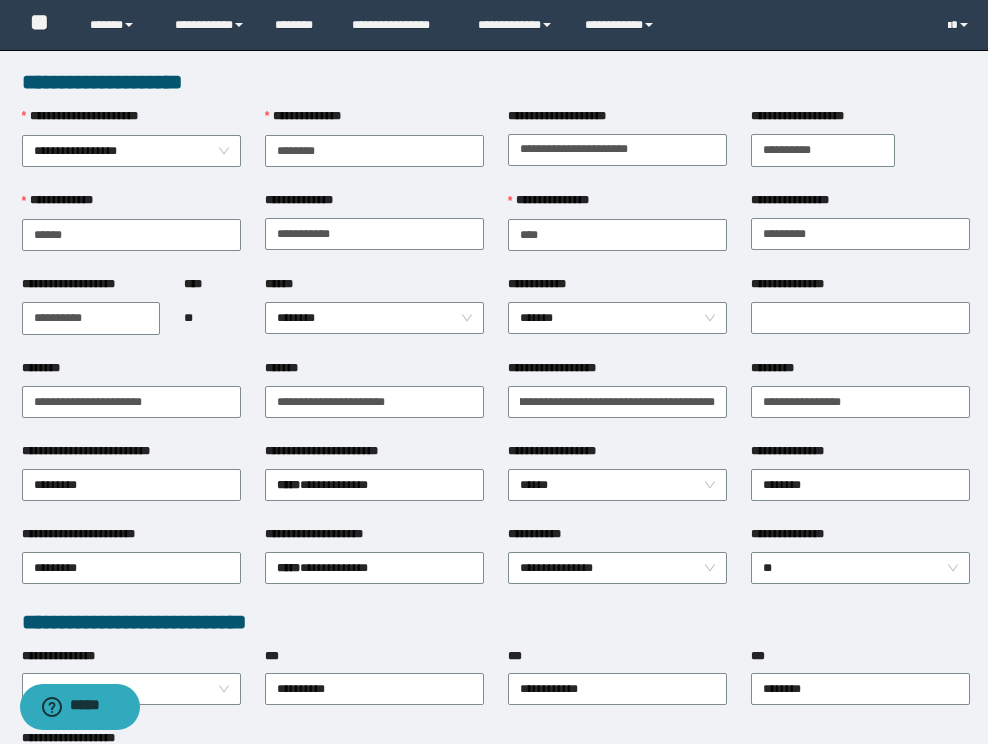 click on "**********" at bounding box center (617, 455) 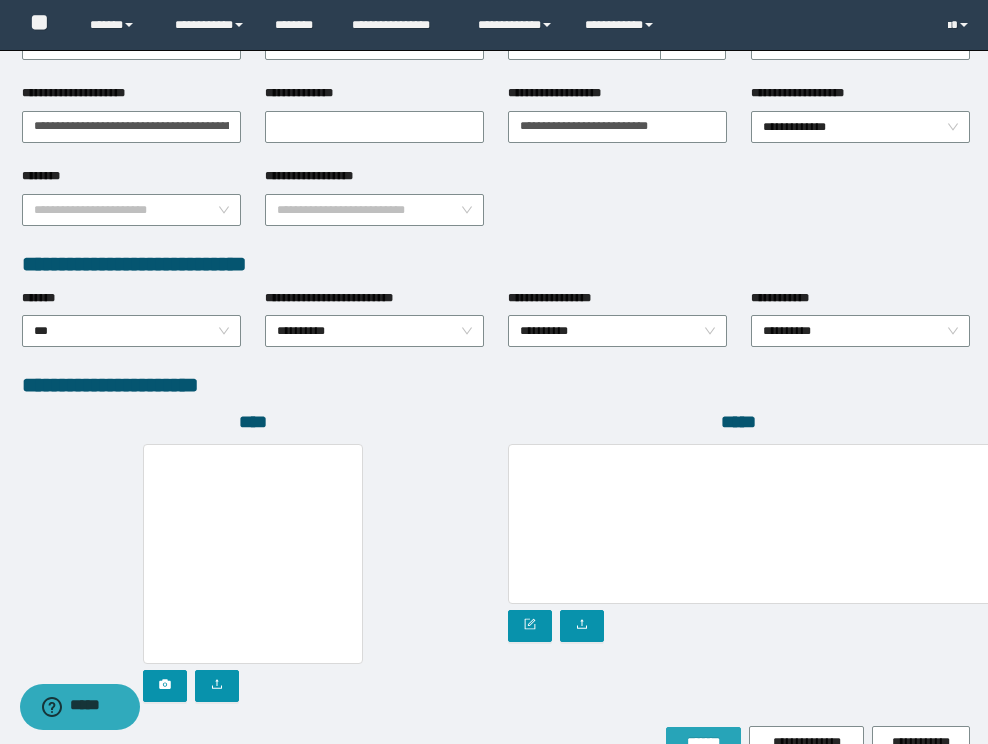 scroll, scrollTop: 959, scrollLeft: 0, axis: vertical 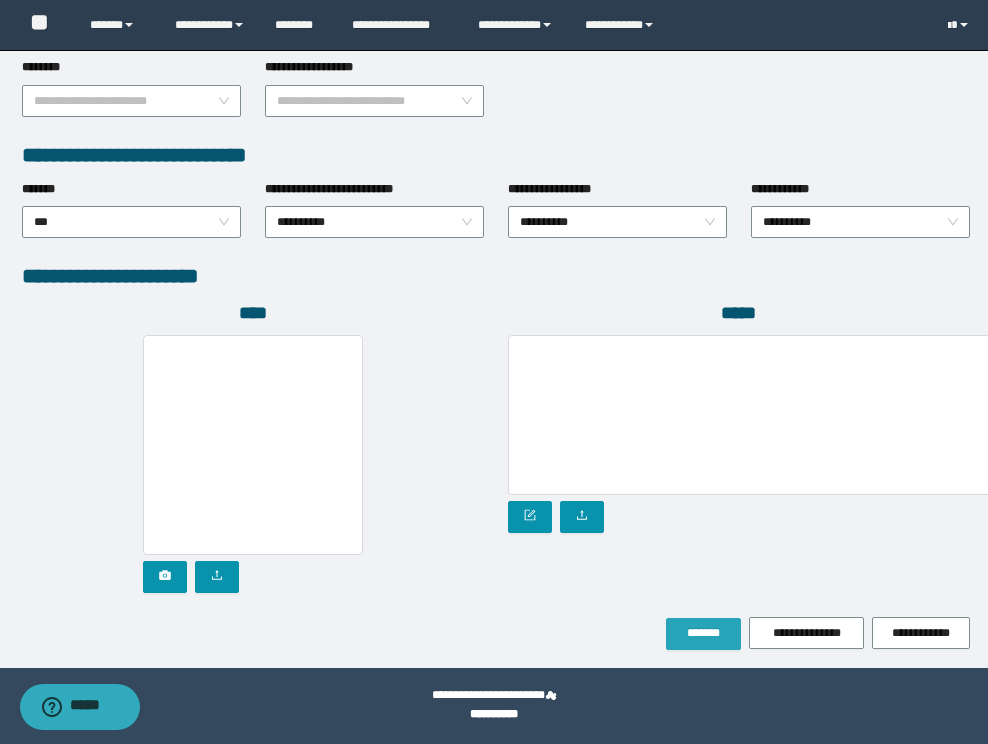 click on "*******" at bounding box center [703, 633] 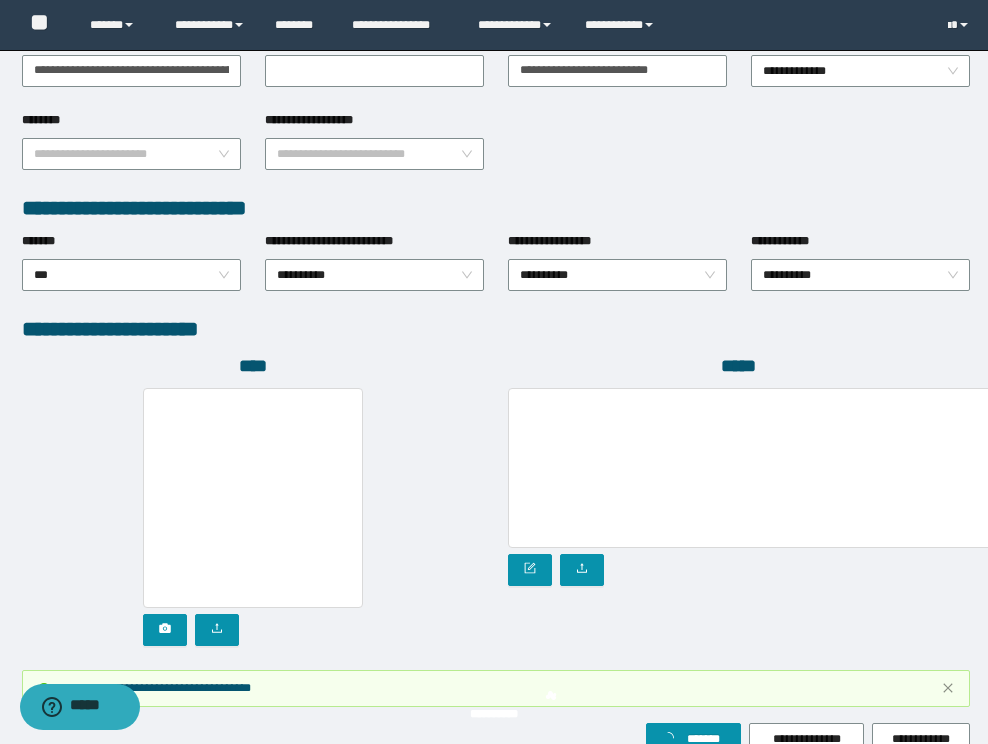 scroll, scrollTop: 1012, scrollLeft: 0, axis: vertical 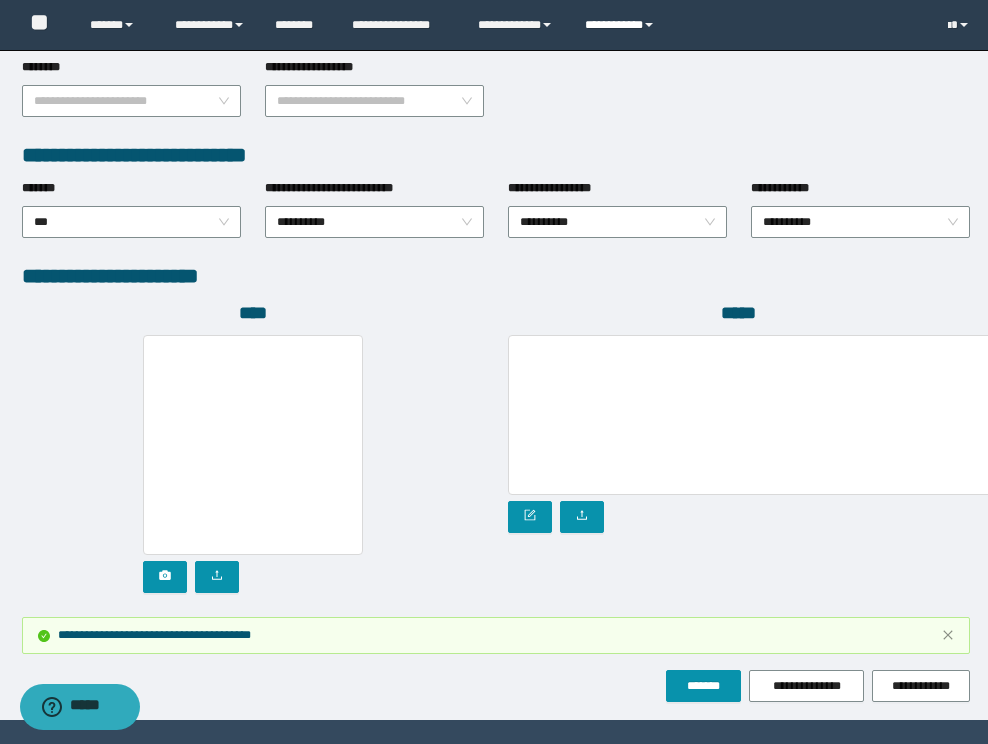 click on "**********" at bounding box center [622, 25] 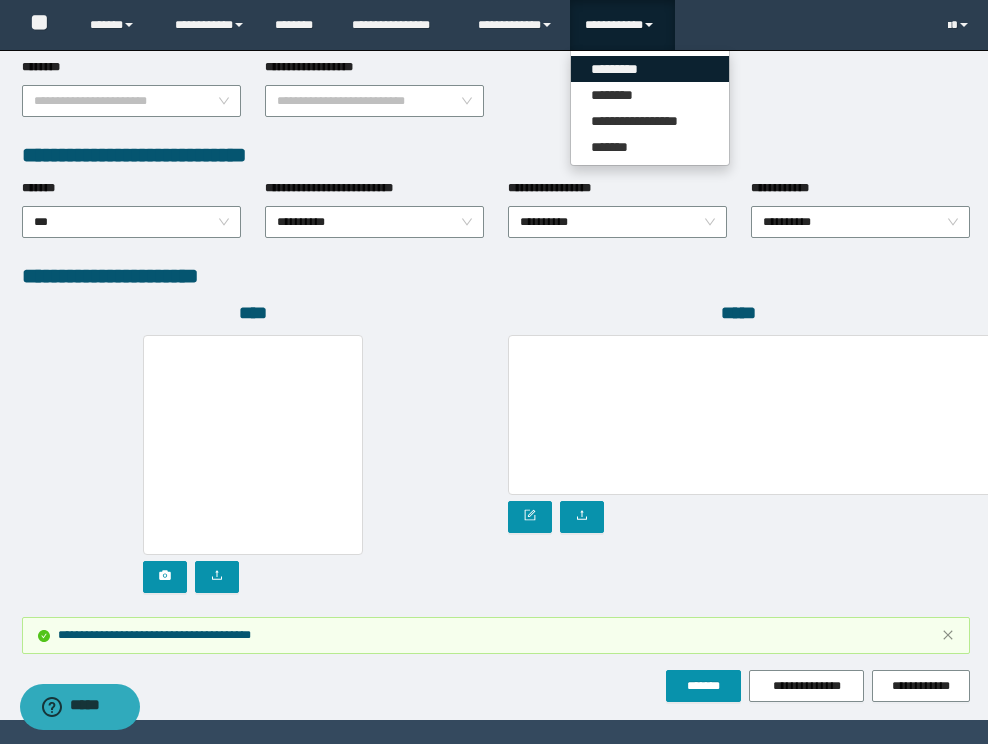 click on "*********" at bounding box center (650, 69) 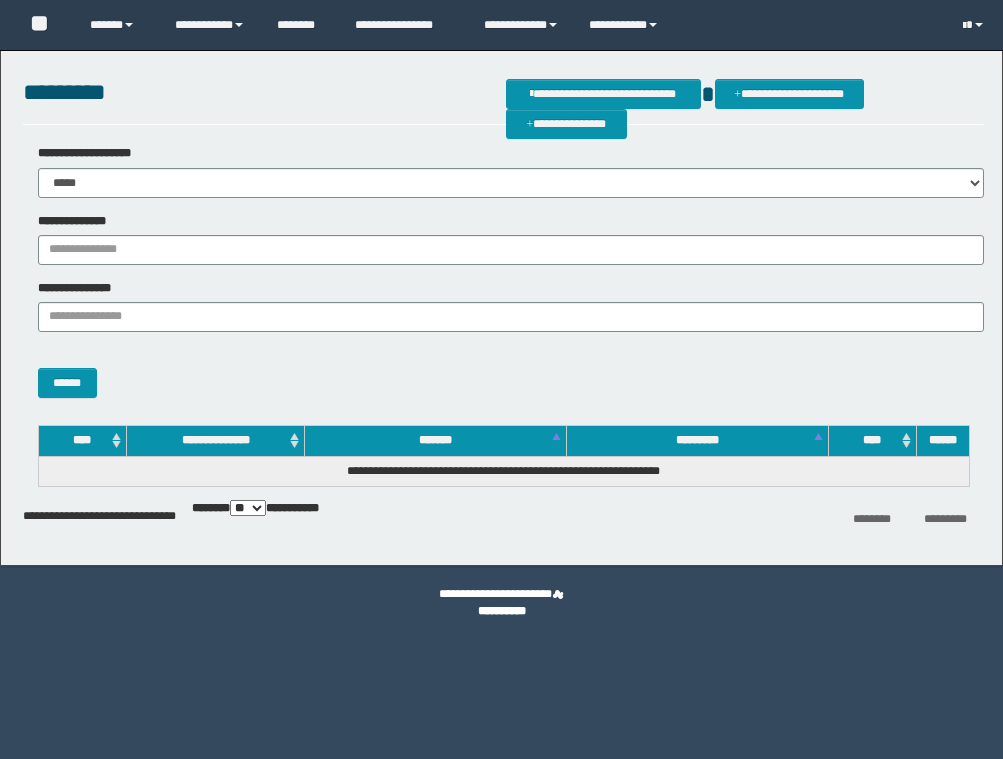 scroll, scrollTop: 0, scrollLeft: 0, axis: both 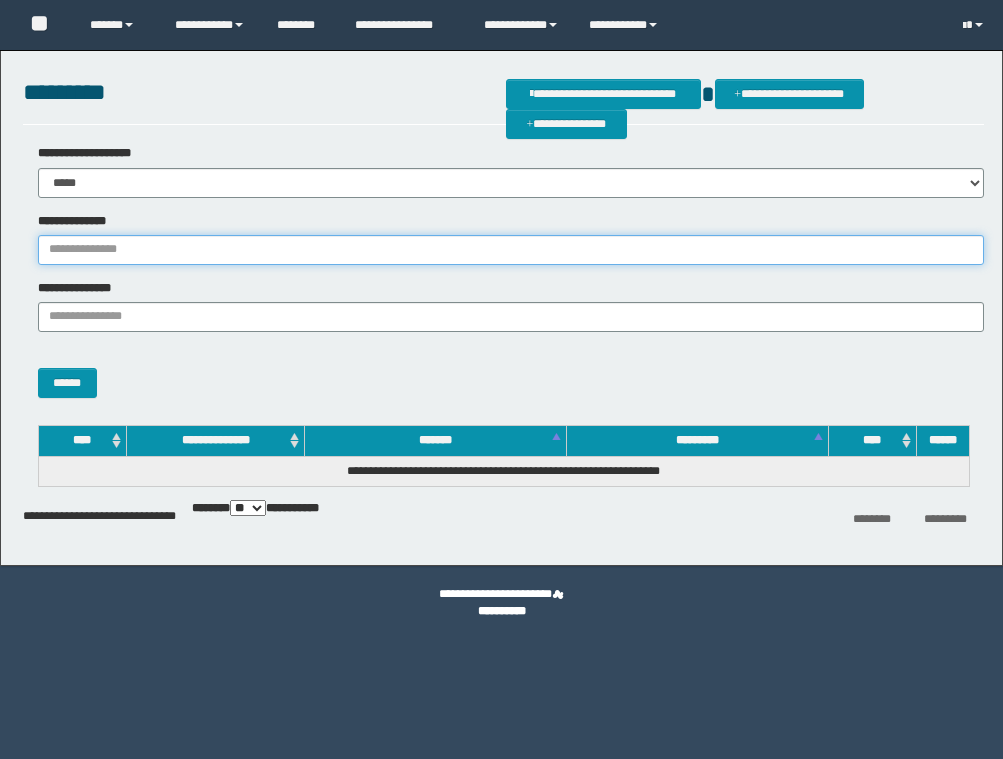 click on "**********" at bounding box center (511, 250) 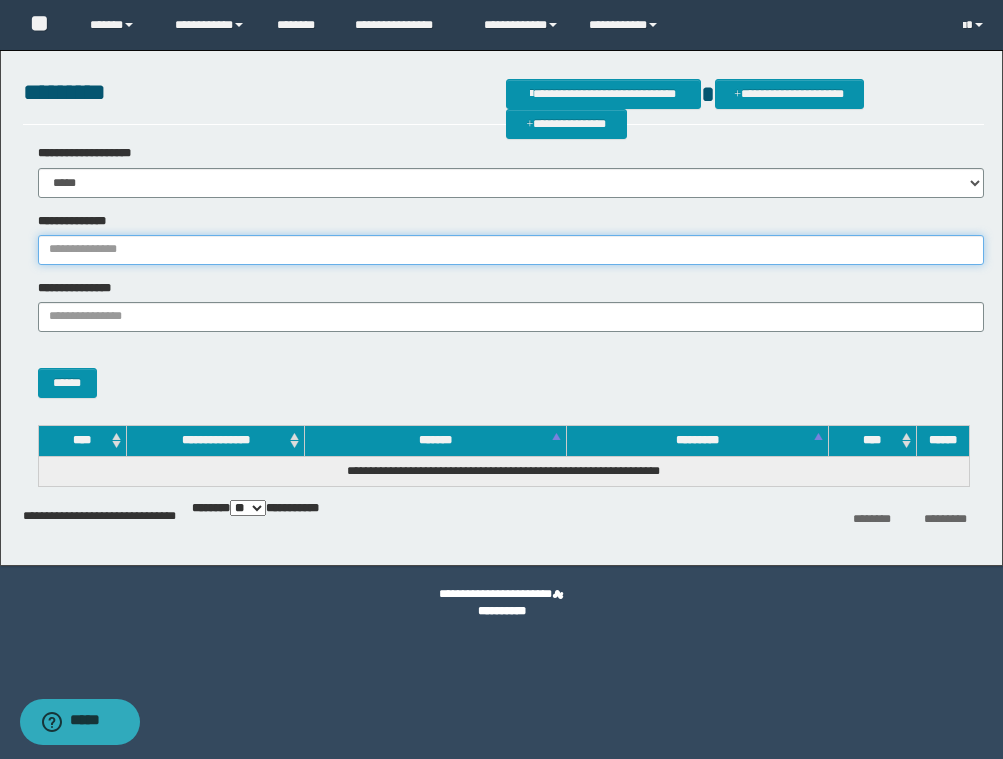 paste on "********" 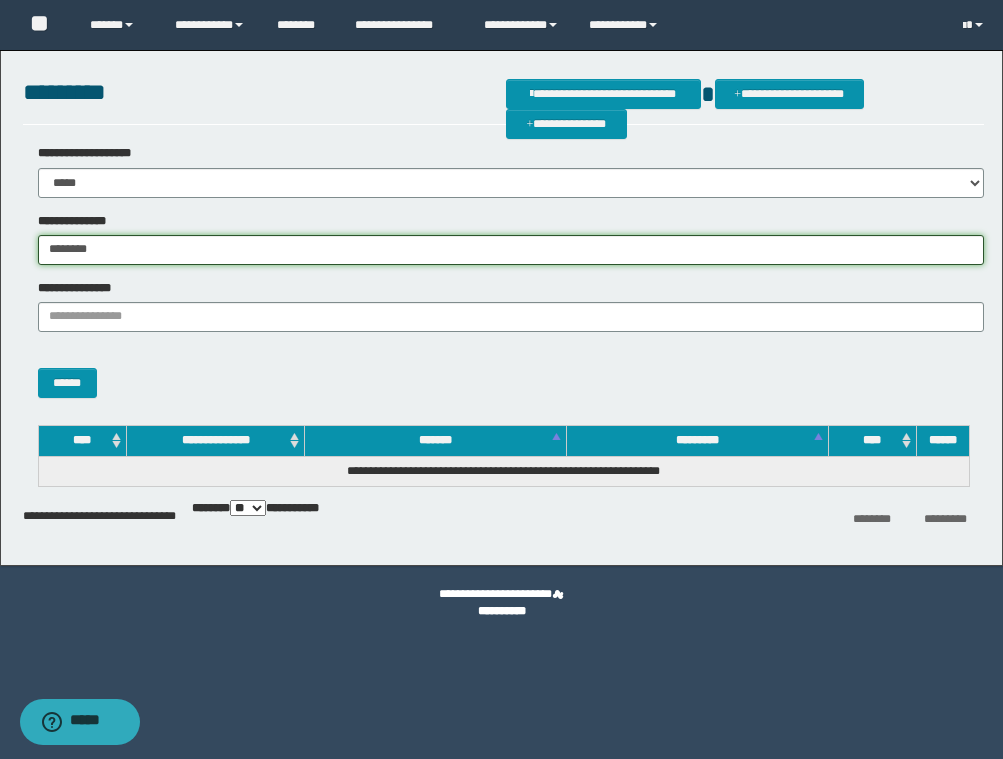 type on "********" 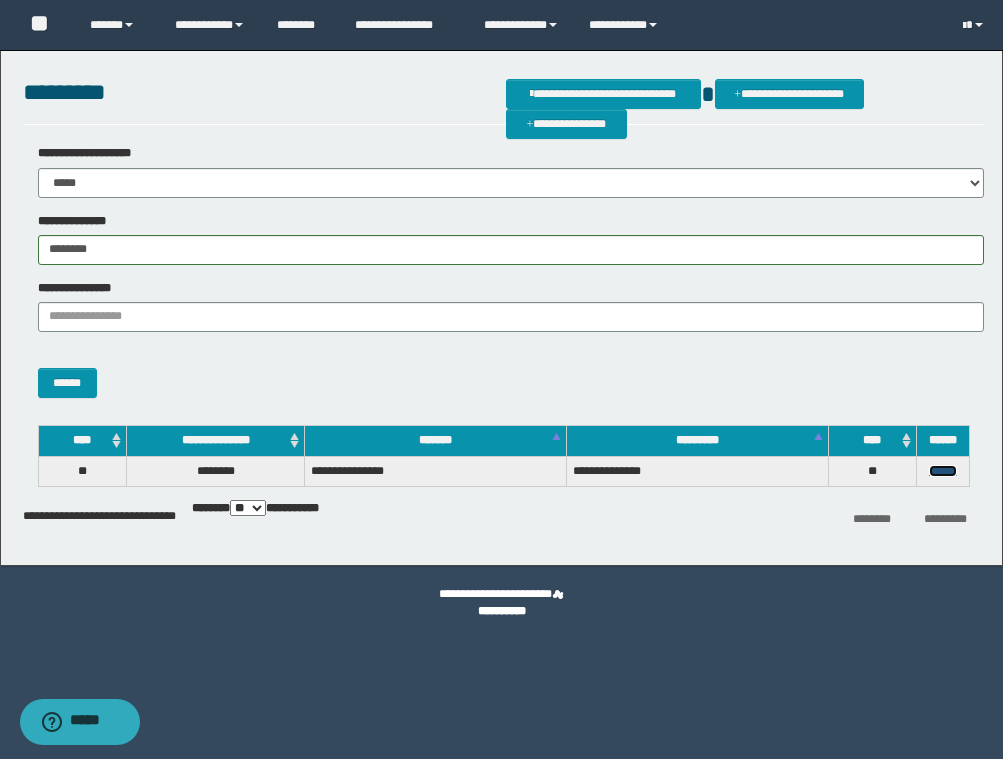 click on "******" at bounding box center (943, 471) 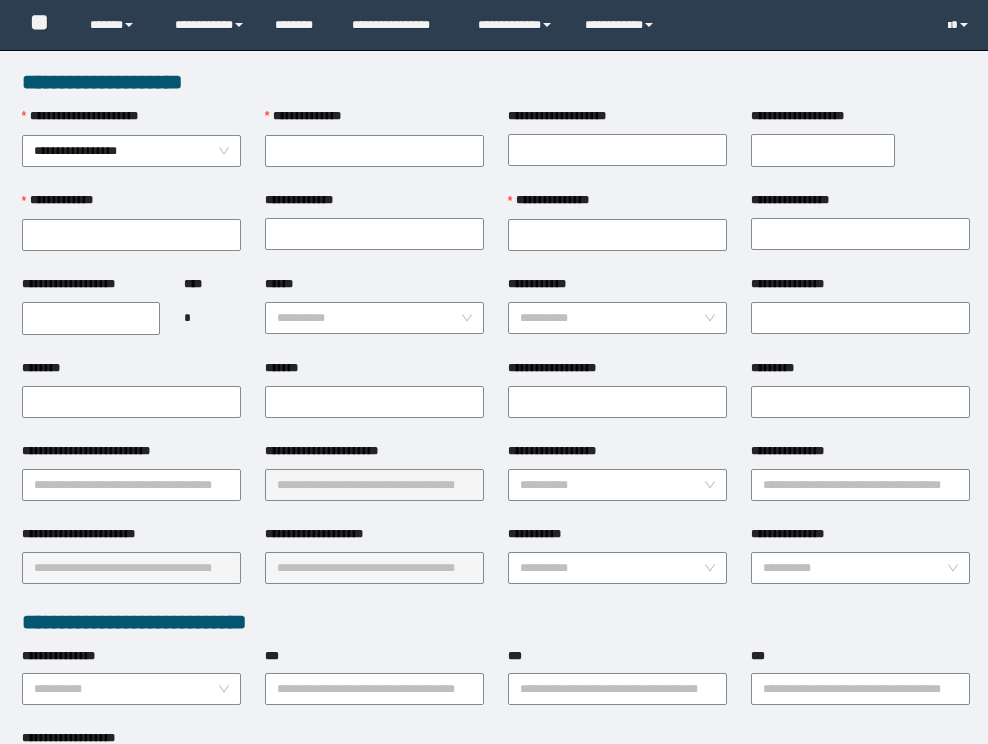scroll, scrollTop: 0, scrollLeft: 0, axis: both 